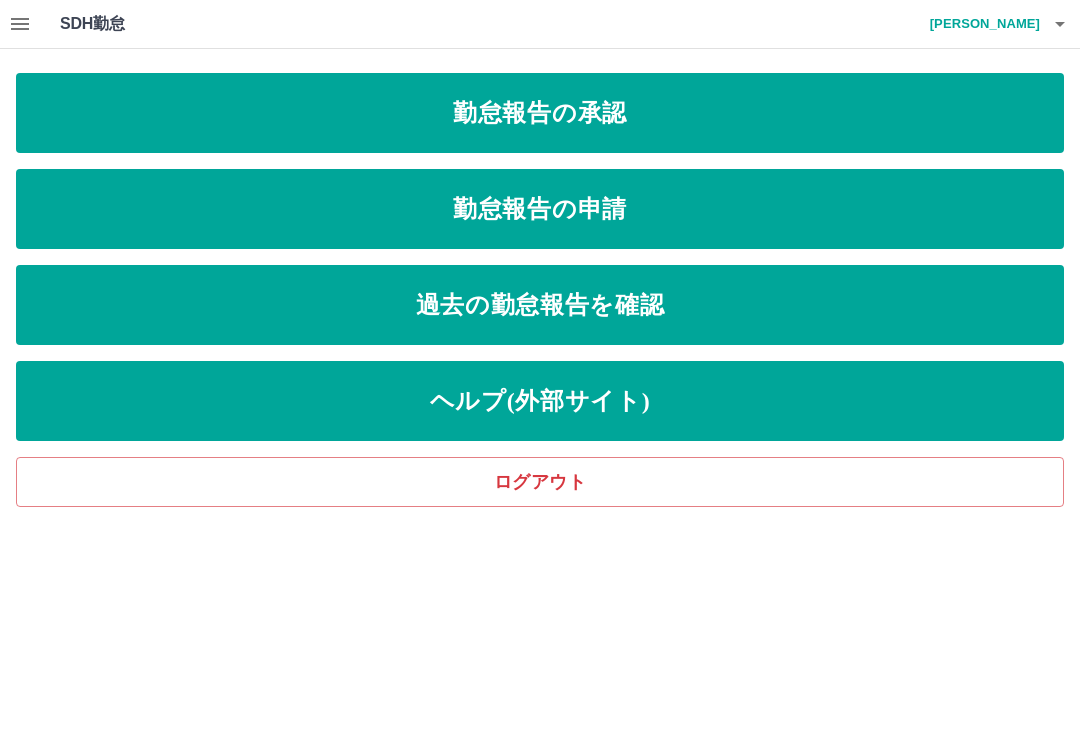 scroll, scrollTop: 0, scrollLeft: 0, axis: both 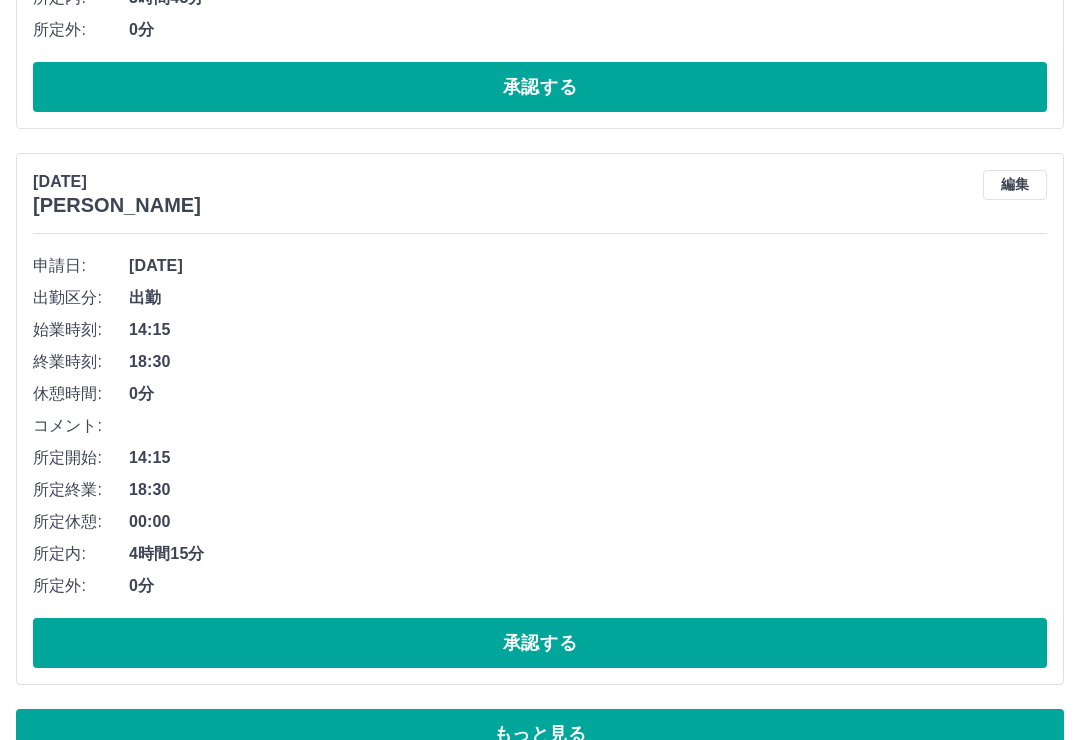 click on "もっと見る" at bounding box center (540, 734) 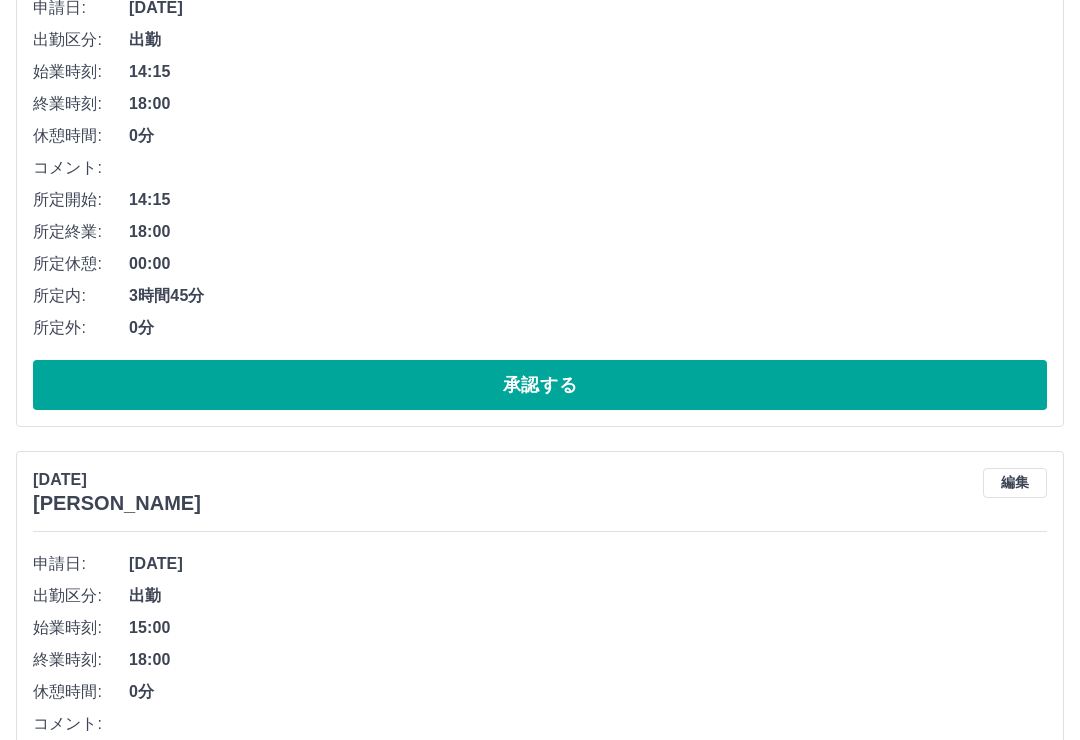 scroll, scrollTop: 13242, scrollLeft: 0, axis: vertical 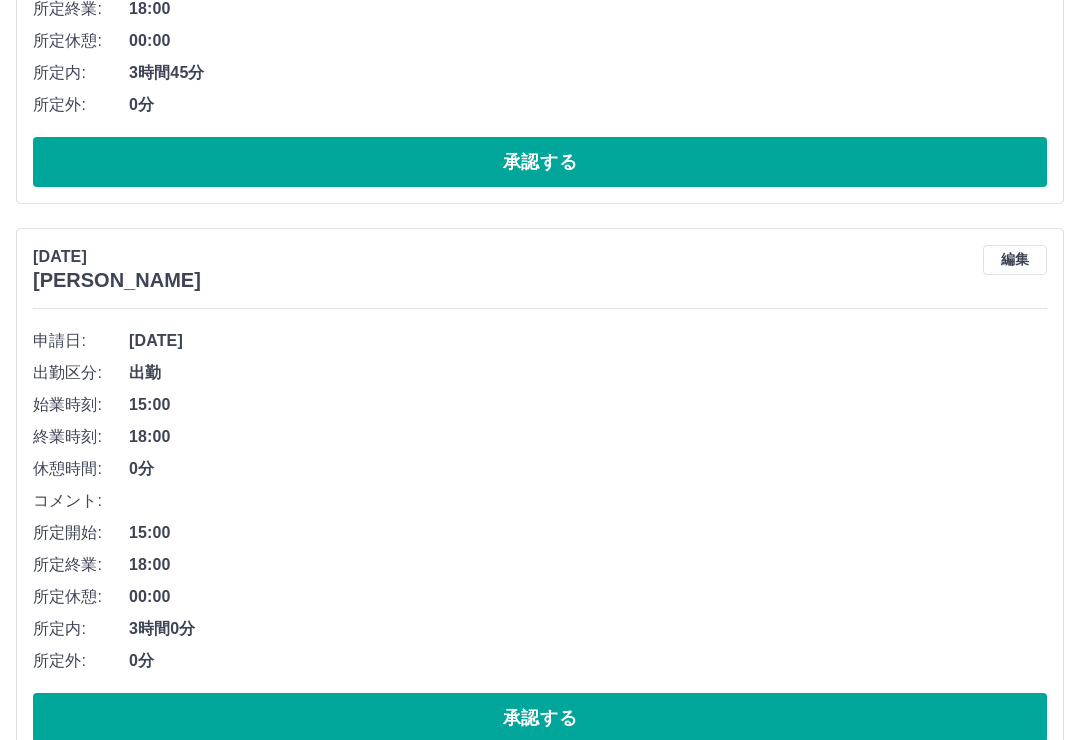 click on "承認する" at bounding box center [540, 718] 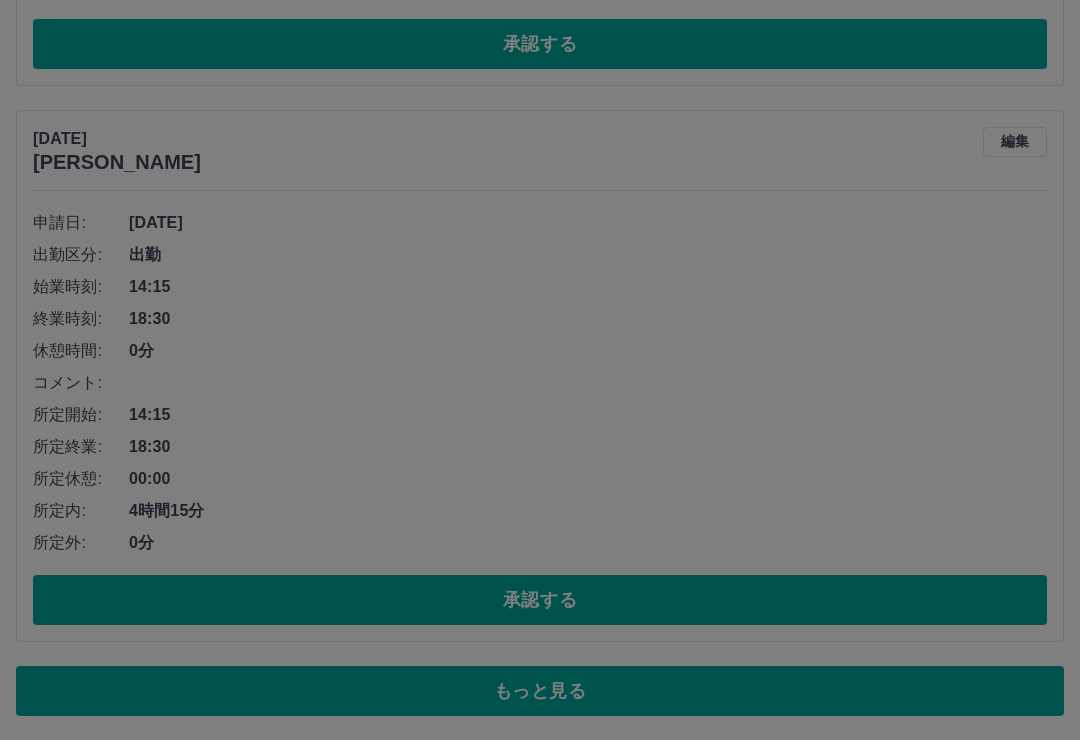scroll, scrollTop: 10556, scrollLeft: 0, axis: vertical 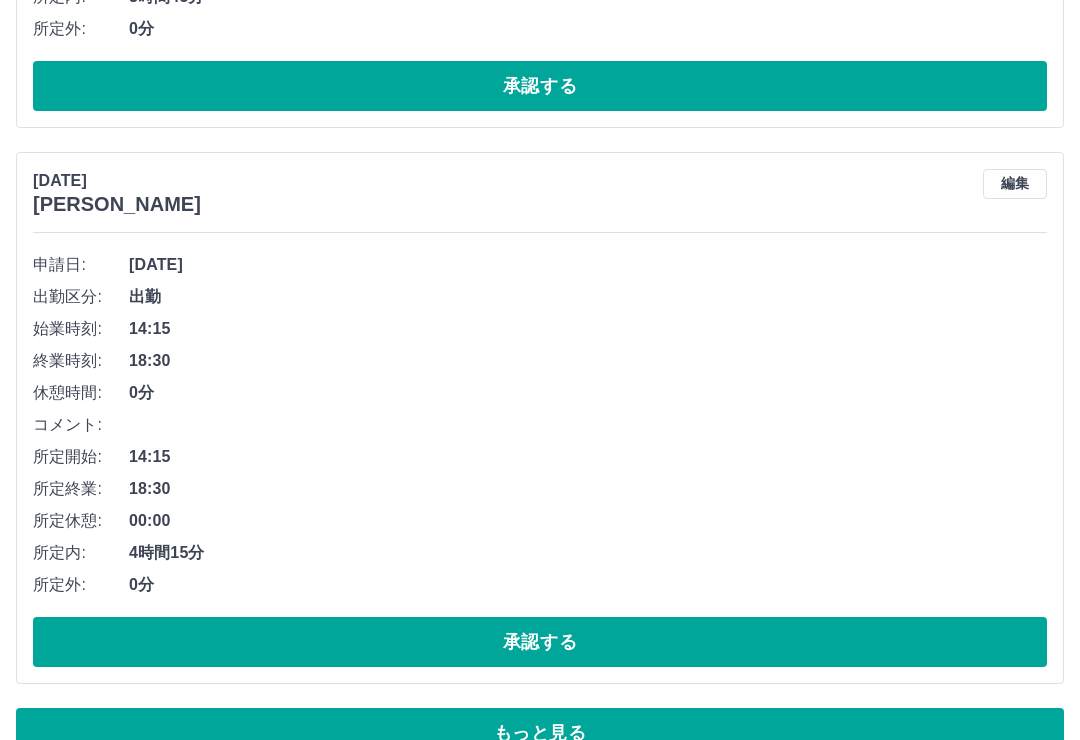 click on "承認する" at bounding box center [540, 642] 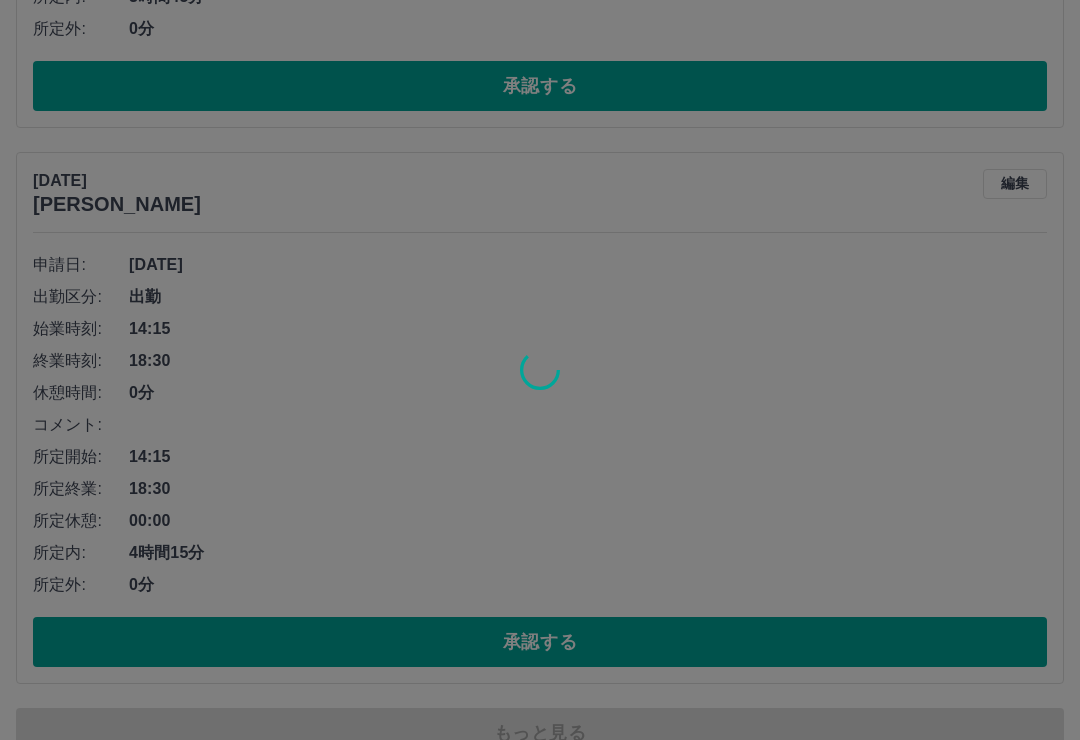 scroll, scrollTop: 10268, scrollLeft: 0, axis: vertical 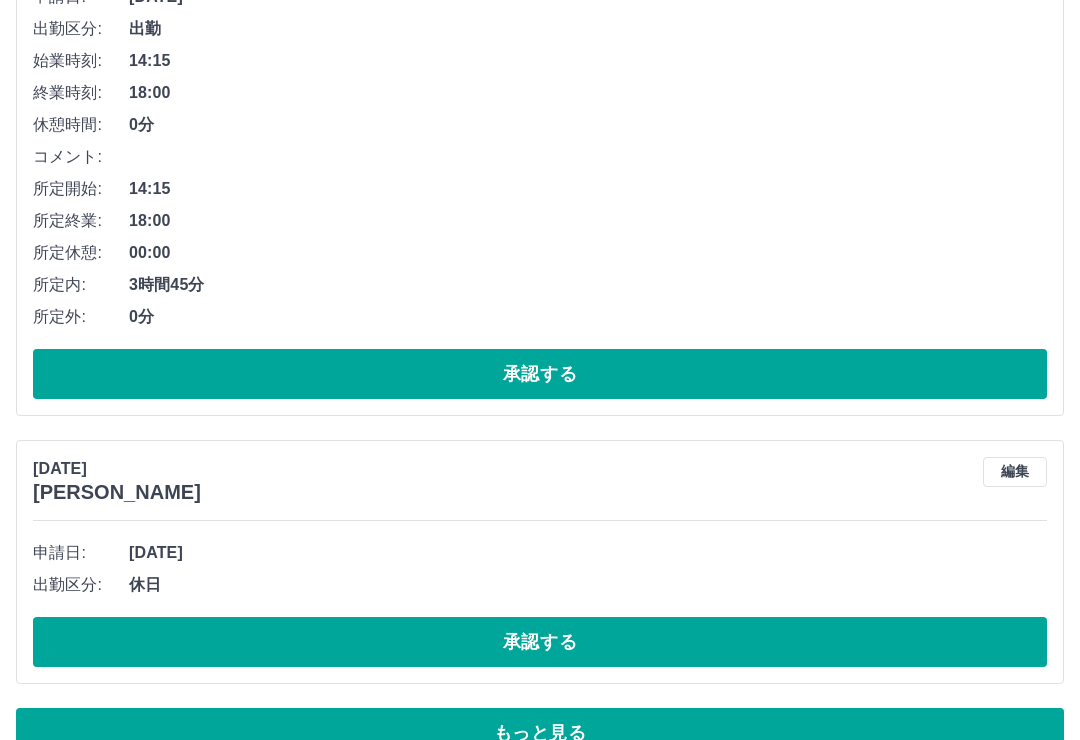 click on "承認する" at bounding box center (540, 642) 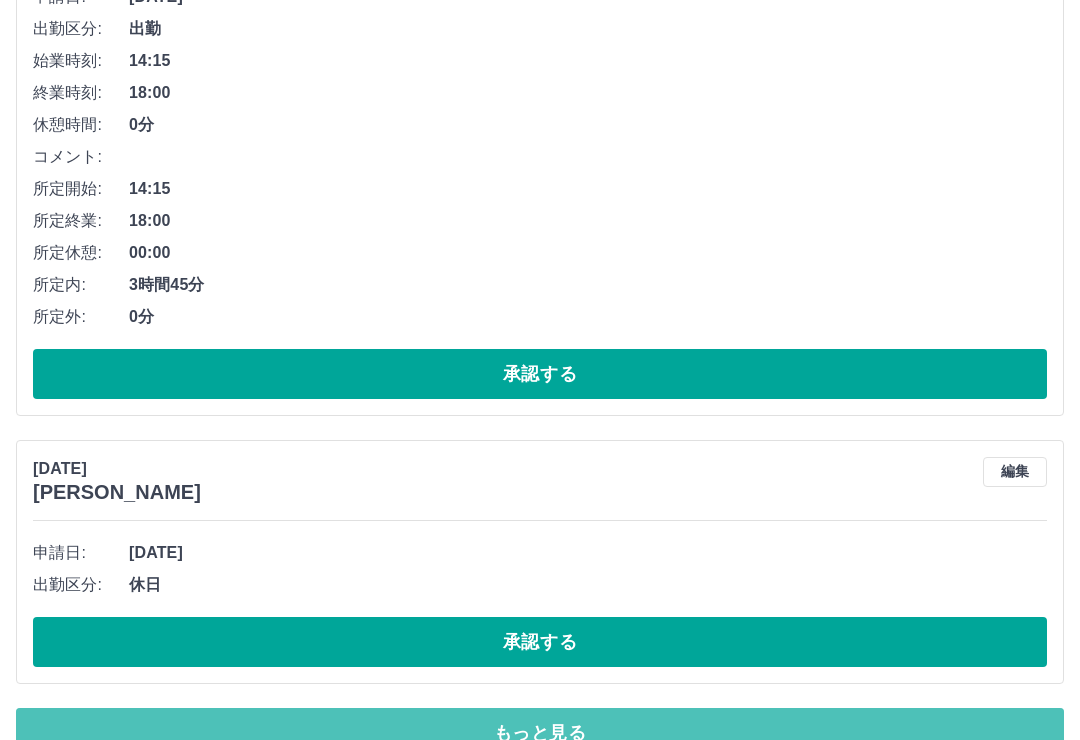 click on "もっと見る" at bounding box center (540, 733) 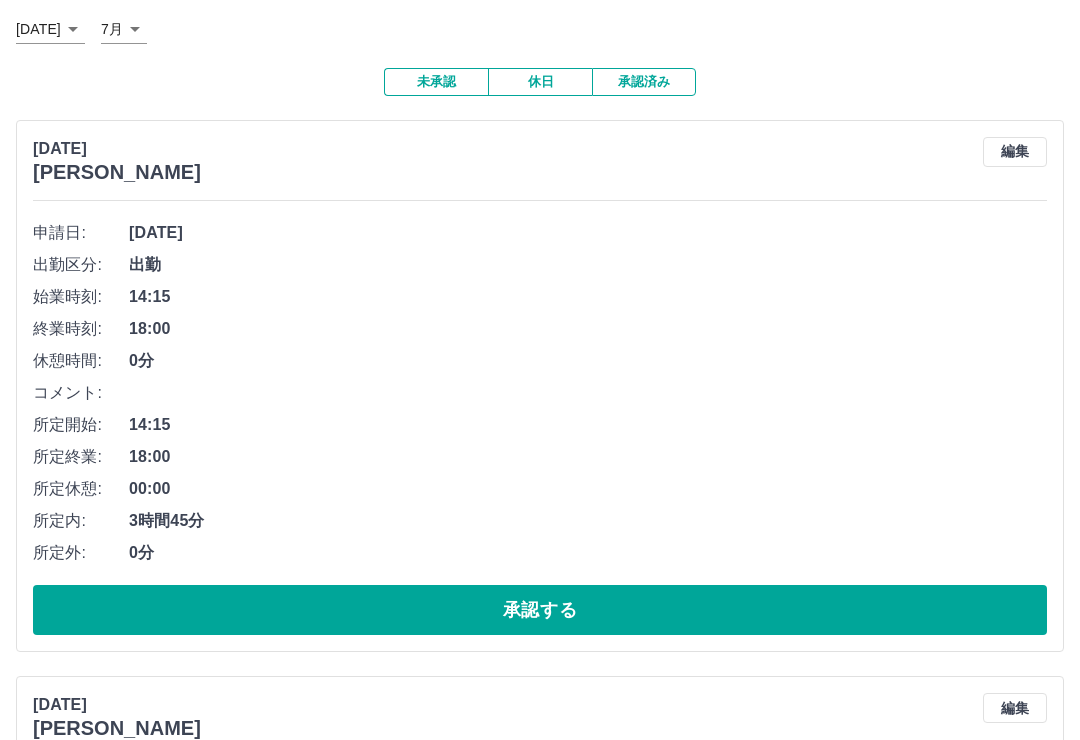 scroll, scrollTop: 0, scrollLeft: 0, axis: both 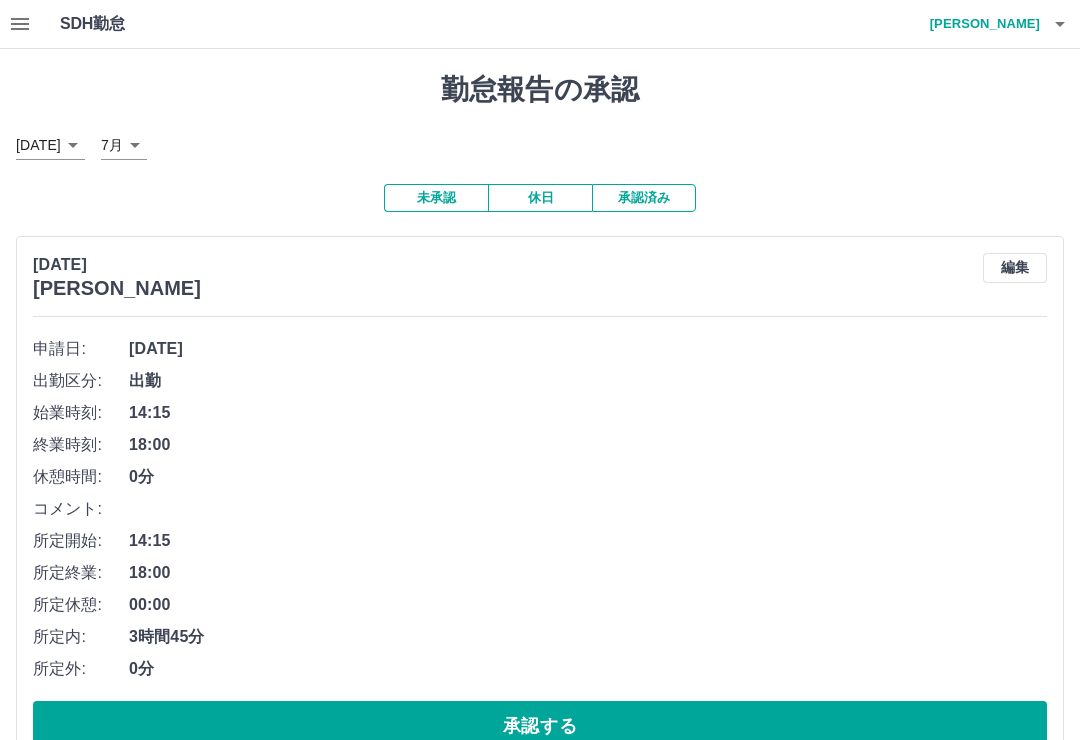 click on "承認する" at bounding box center (540, 726) 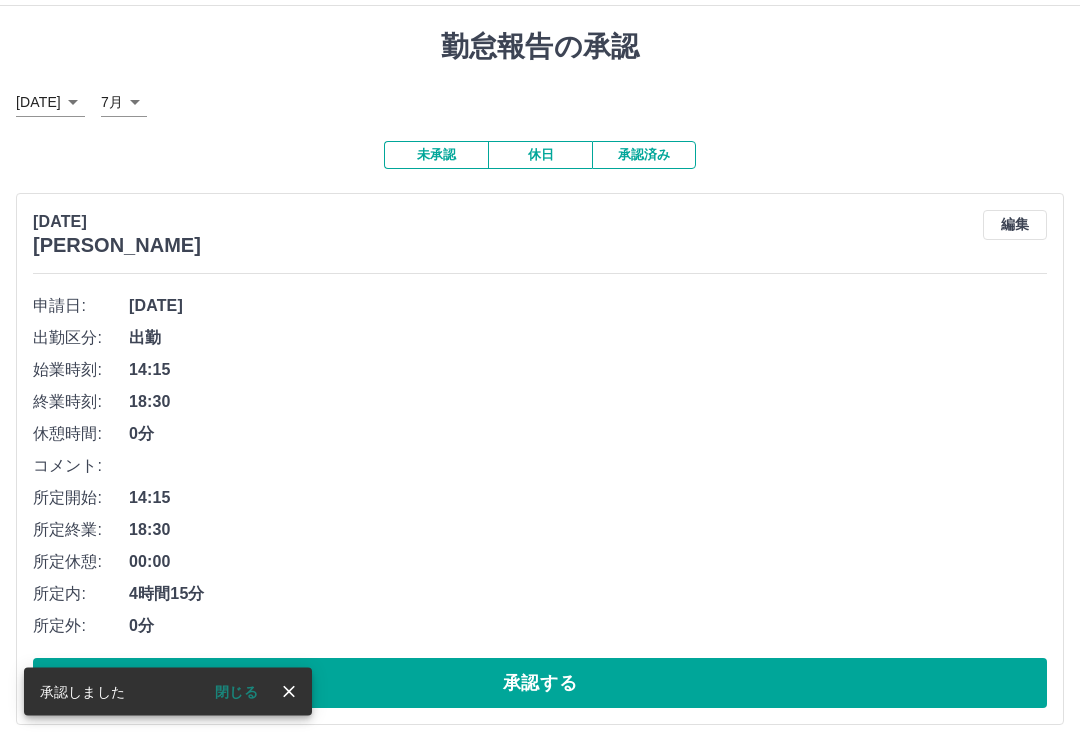 scroll, scrollTop: 43, scrollLeft: 0, axis: vertical 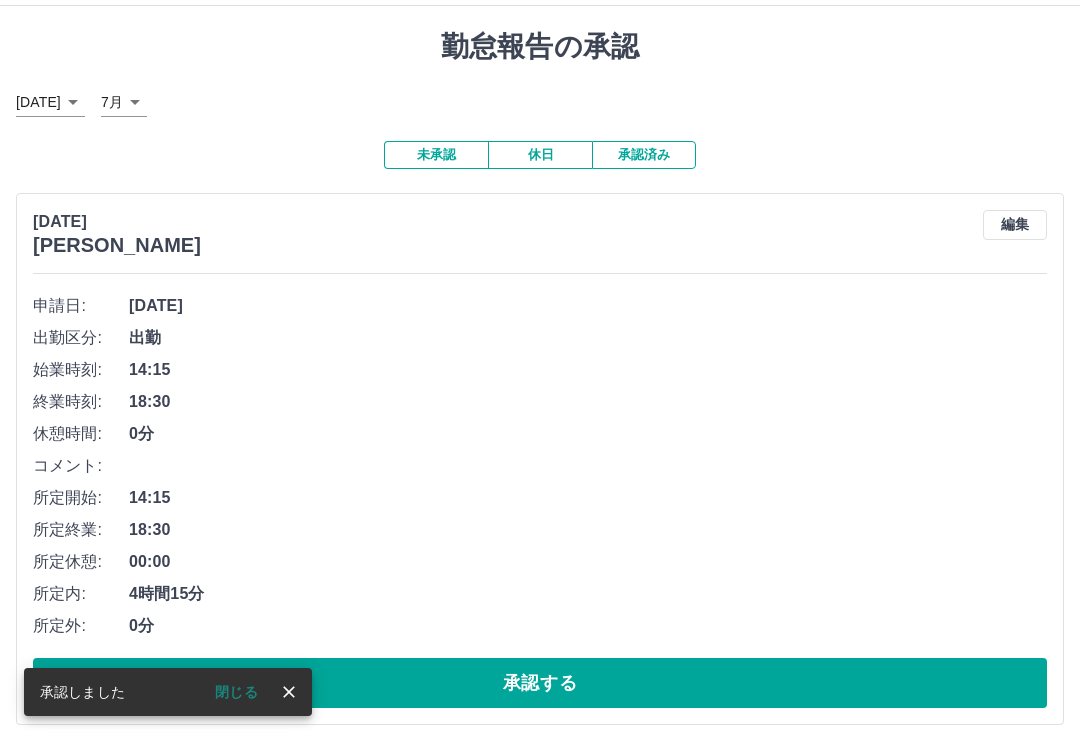 click on "承認する" at bounding box center [540, 683] 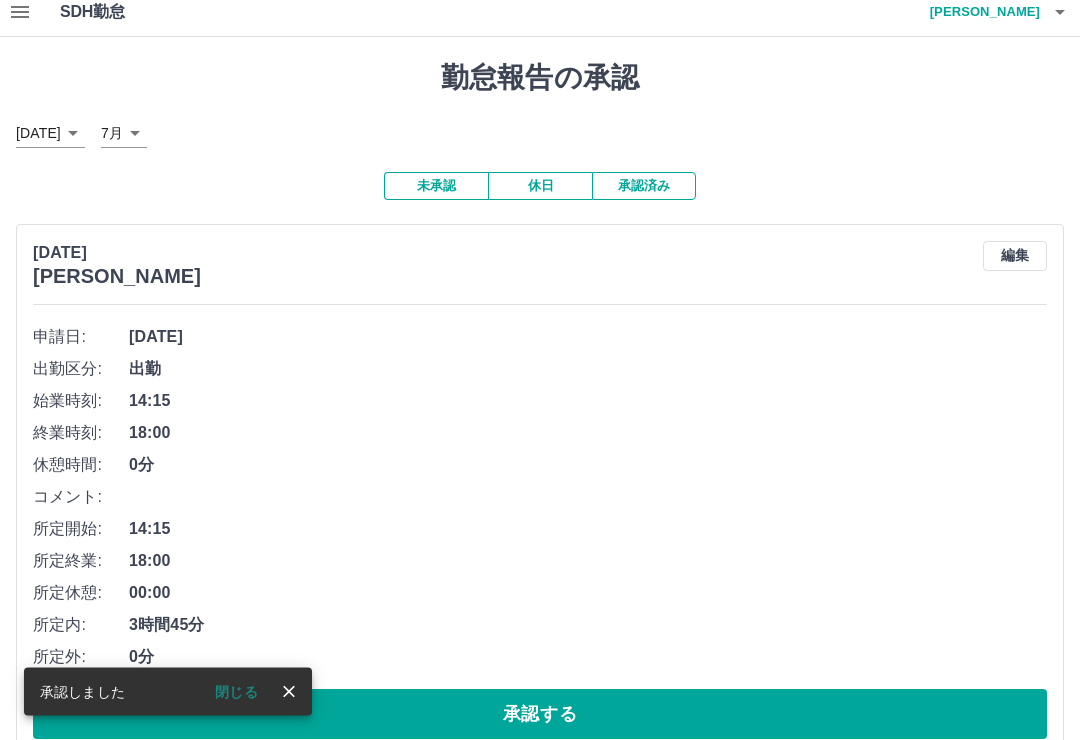 scroll, scrollTop: 0, scrollLeft: 0, axis: both 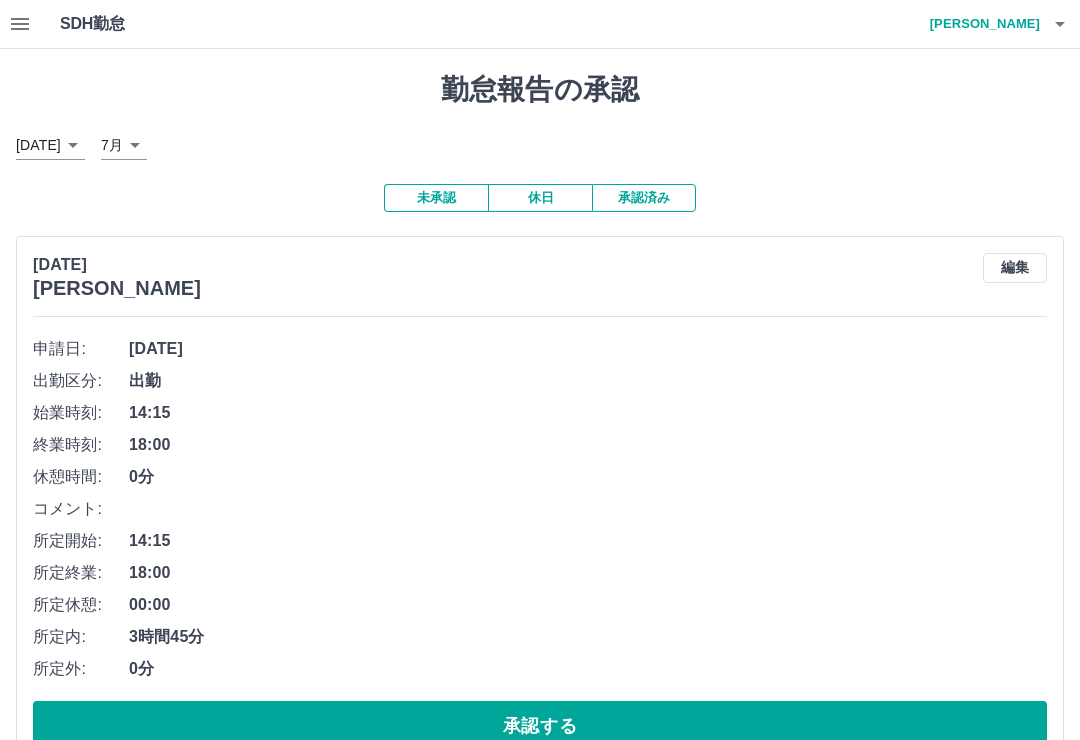 click on "承認する" at bounding box center [540, 726] 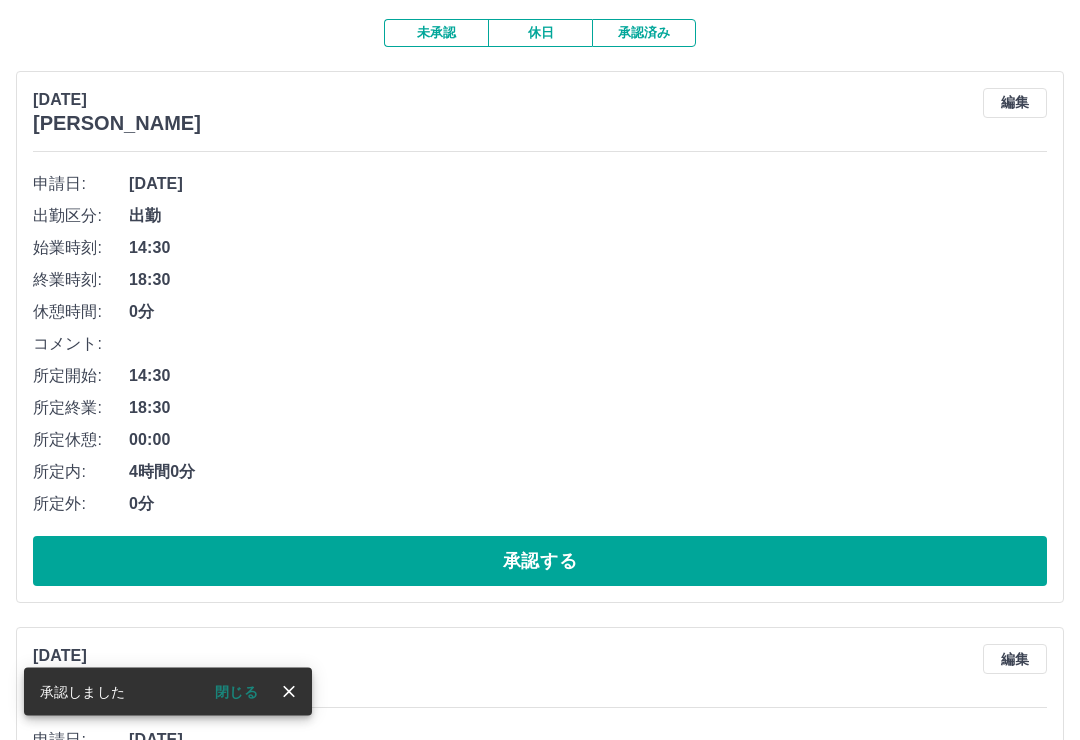 click on "承認する" at bounding box center (540, 562) 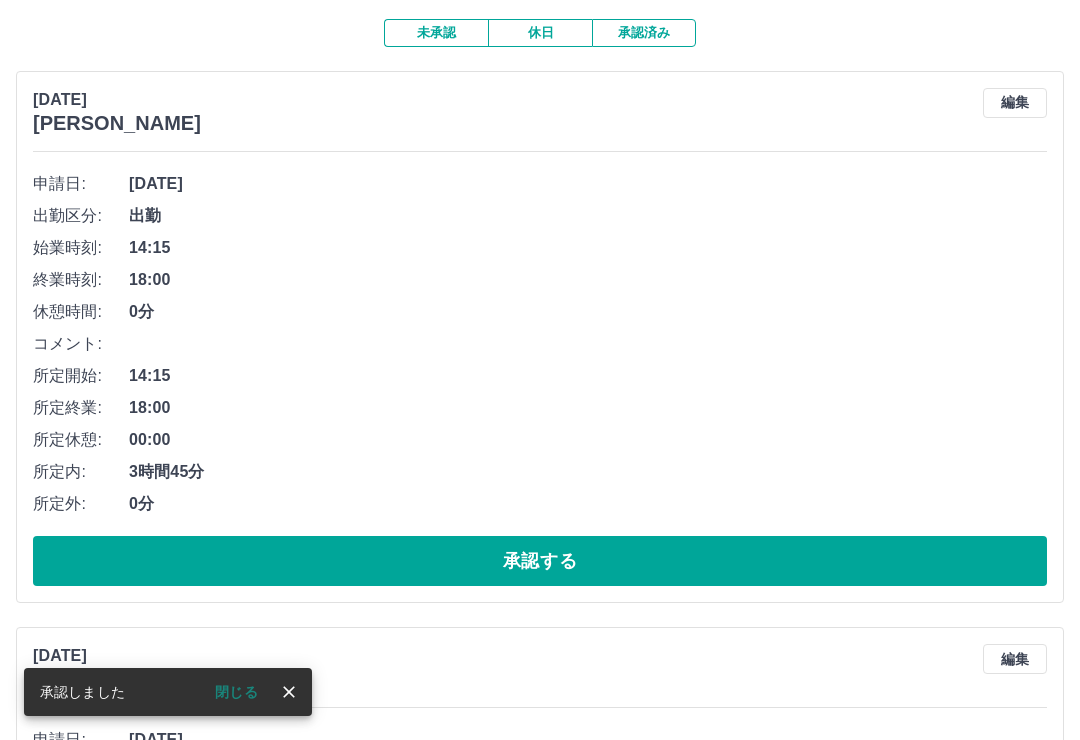 click on "承認する" at bounding box center (540, 561) 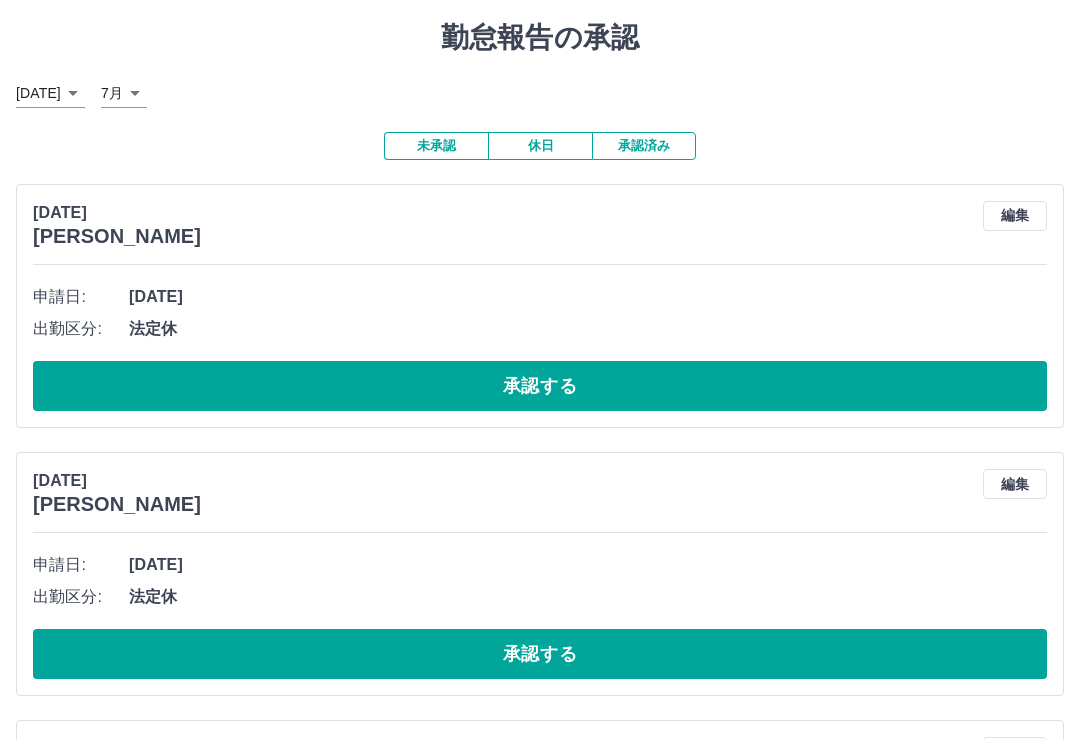scroll, scrollTop: 50, scrollLeft: 0, axis: vertical 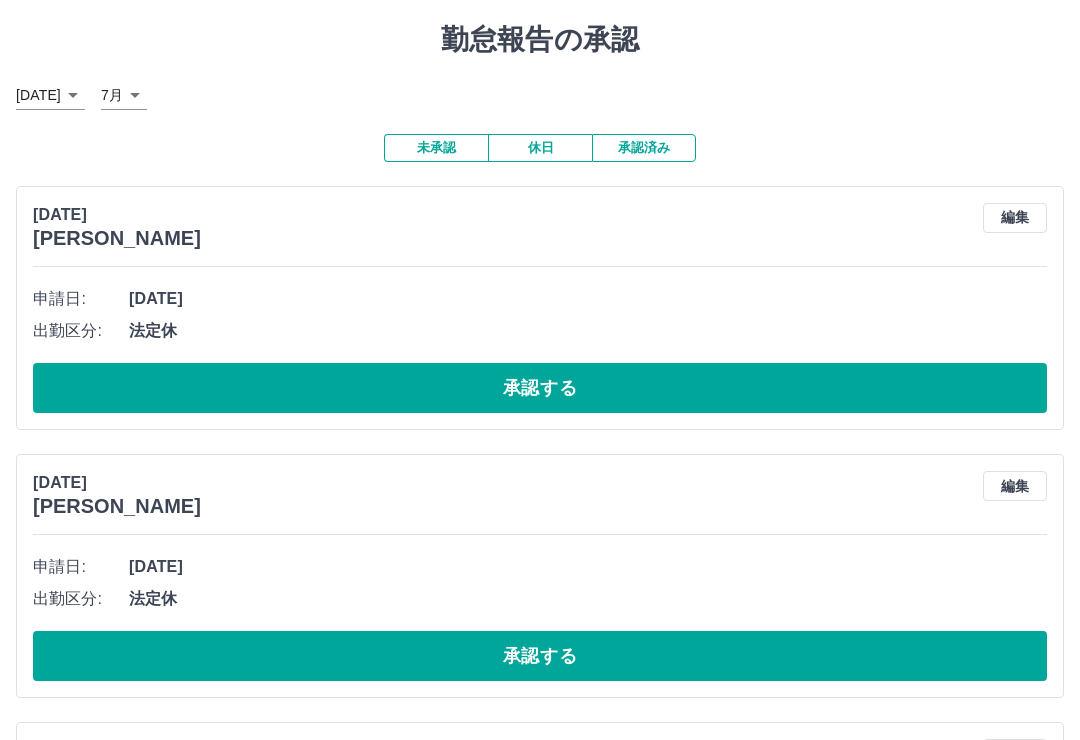 click on "承認する" at bounding box center (540, 388) 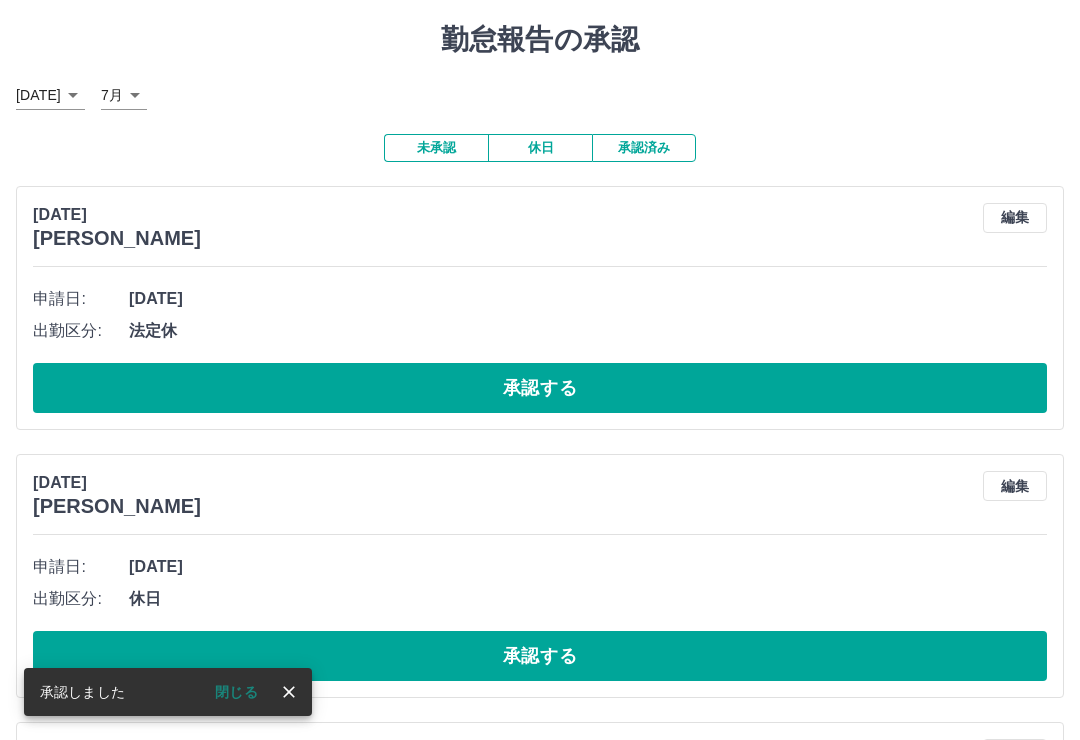 click on "承認する" at bounding box center (540, 388) 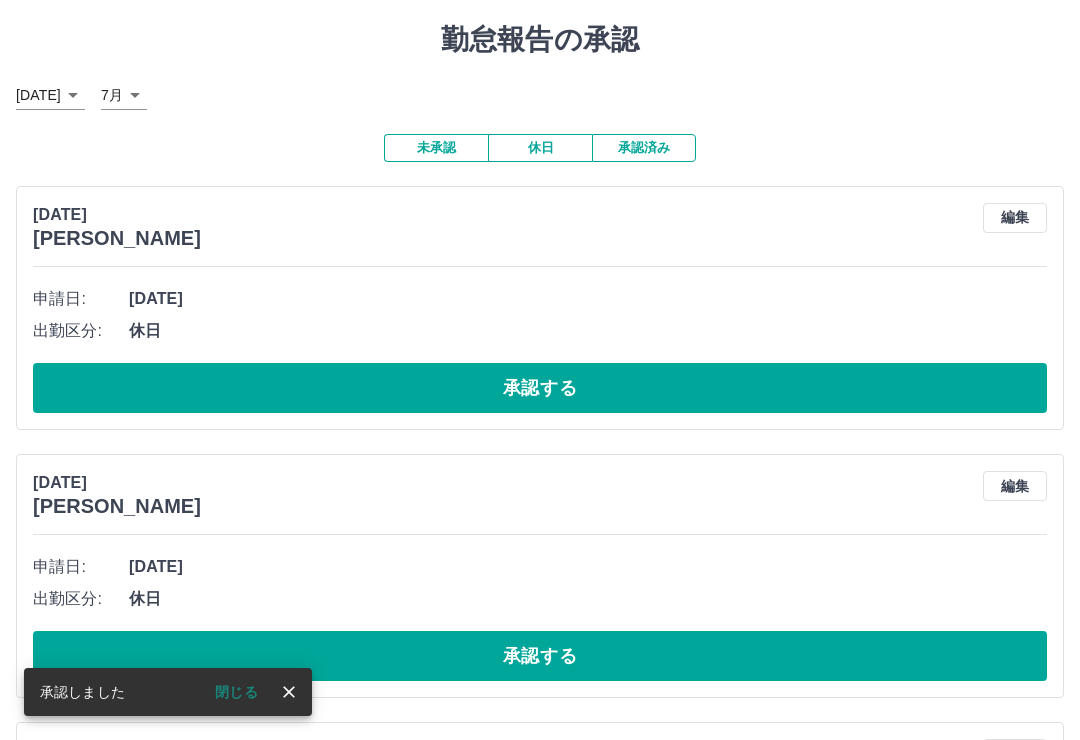 click on "承認する" at bounding box center [540, 388] 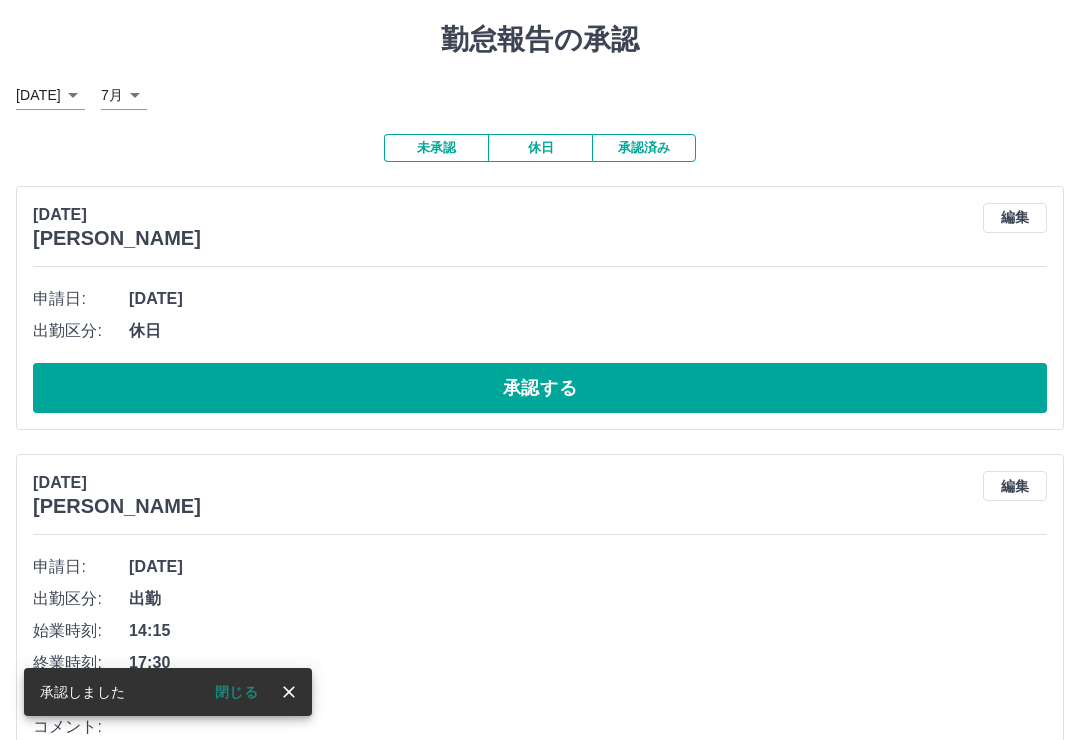 click on "承認する" at bounding box center [540, 388] 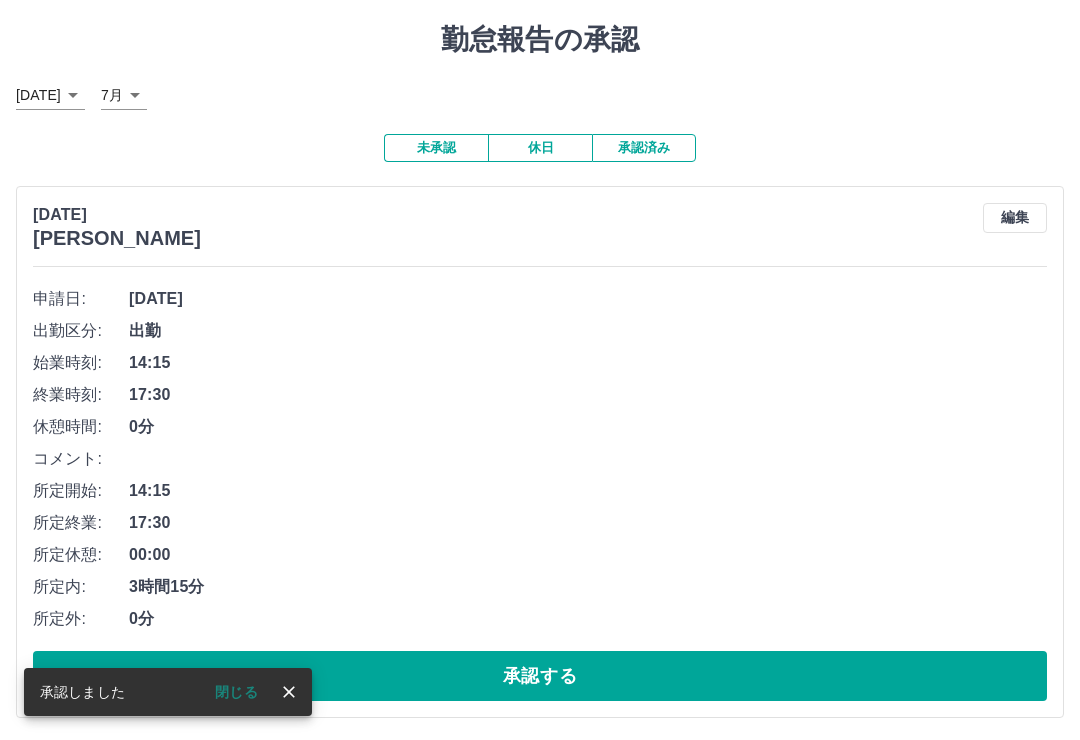 click on "承認する" at bounding box center [540, 676] 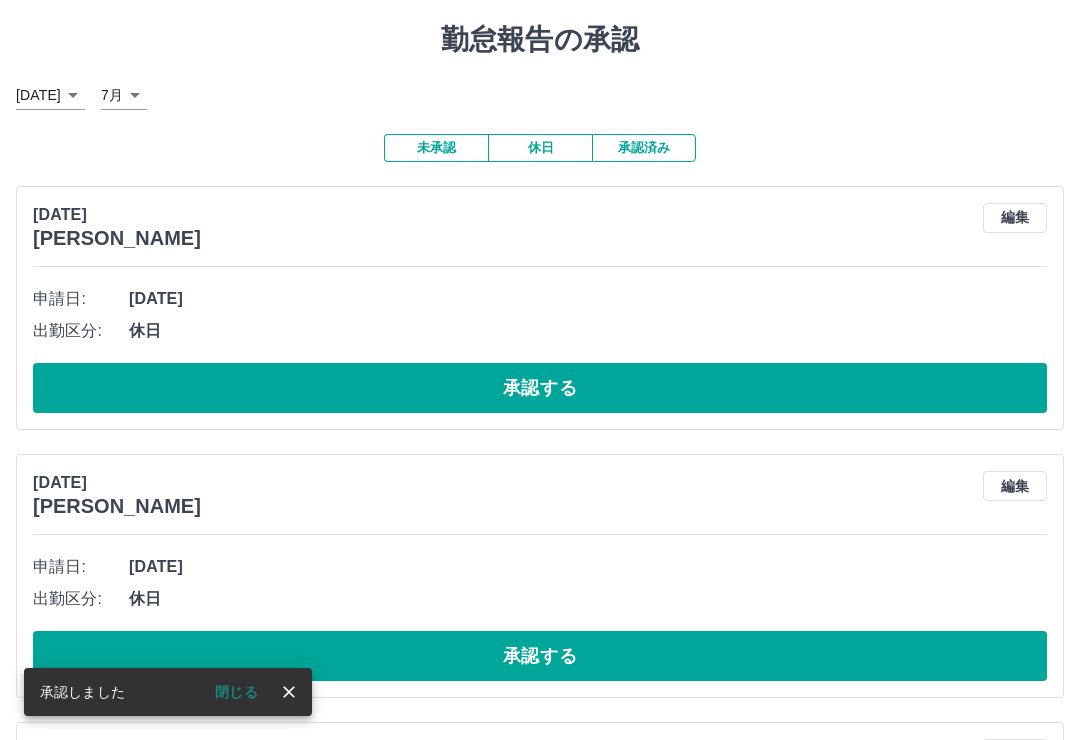 click on "承認する" at bounding box center [540, 388] 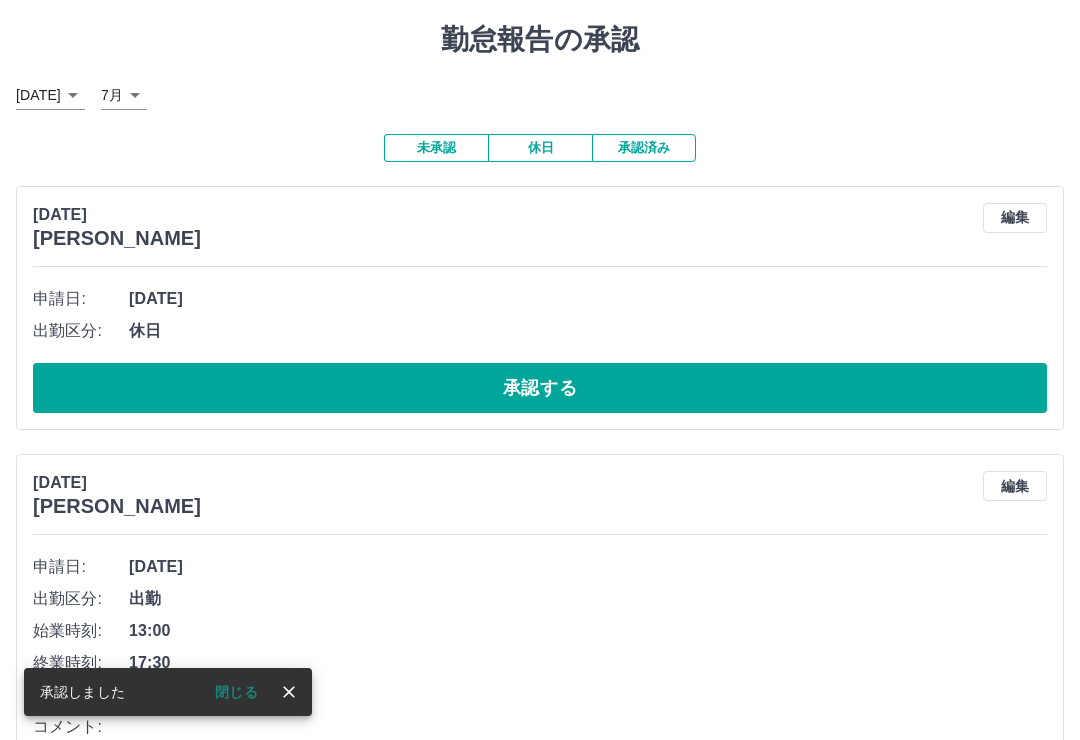click on "承認する" at bounding box center (540, 388) 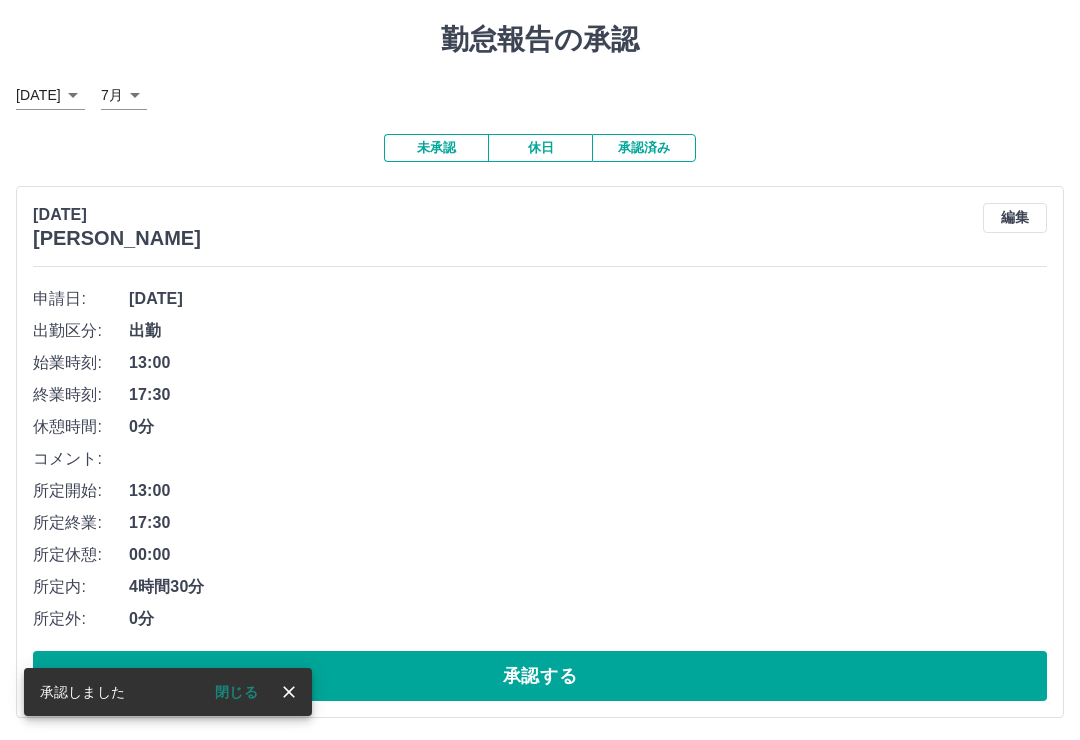 click on "承認する" at bounding box center (540, 676) 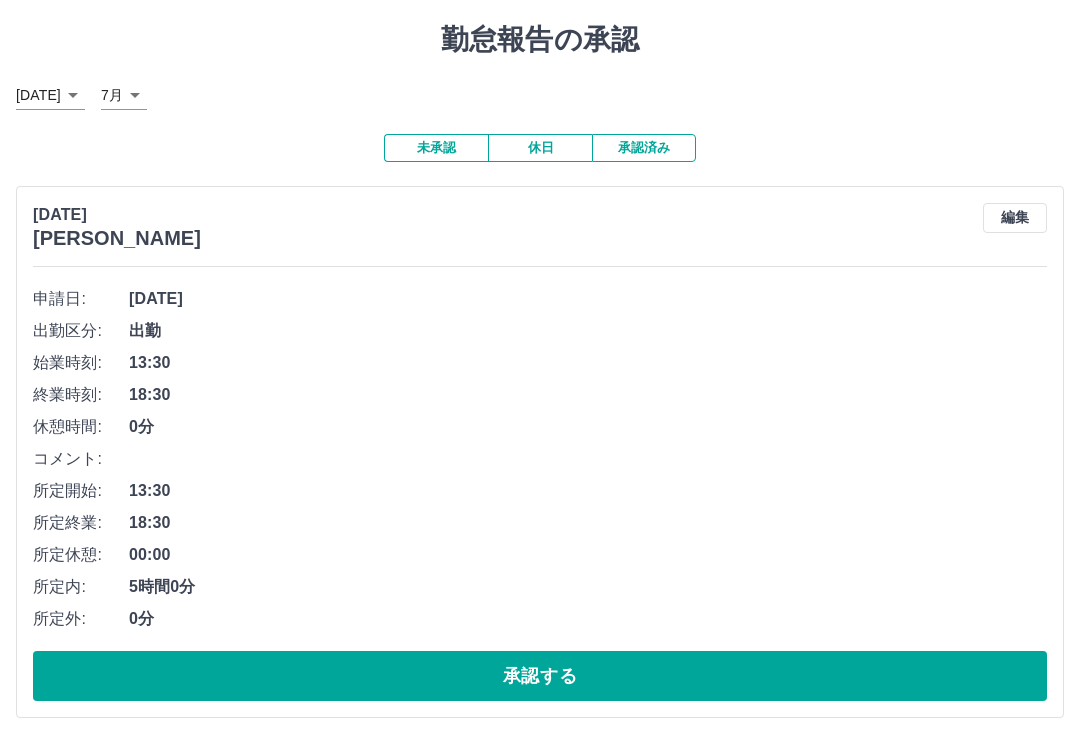 click on "承認する" at bounding box center [540, 676] 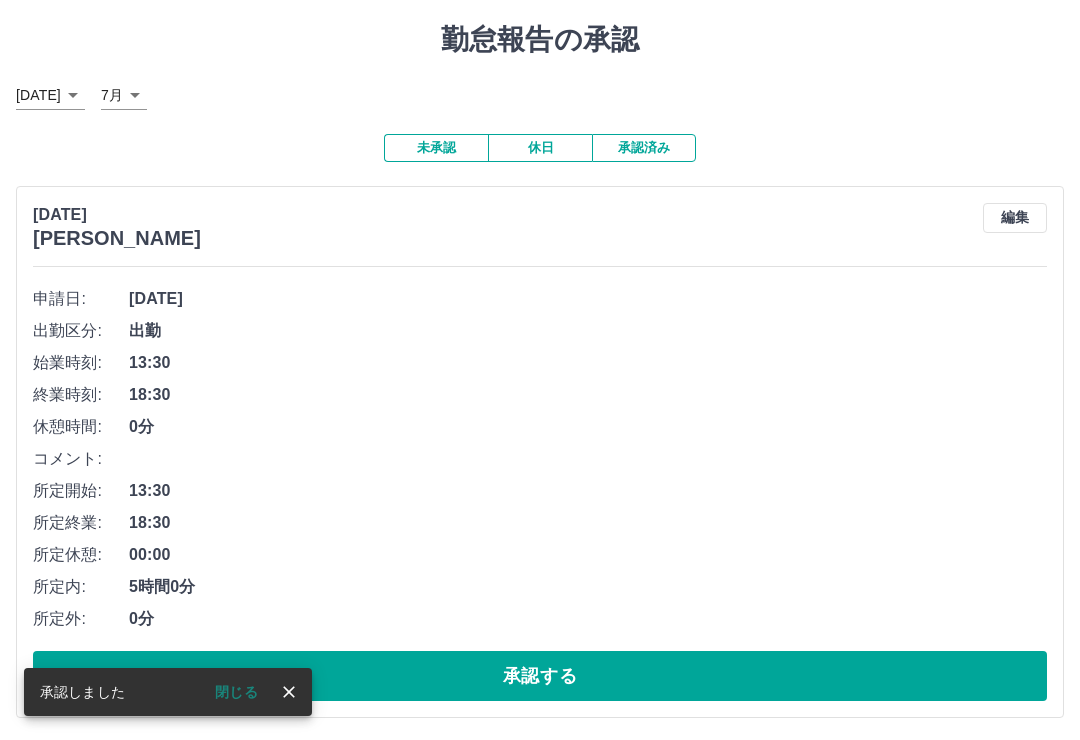 click on "承認する" at bounding box center (540, 676) 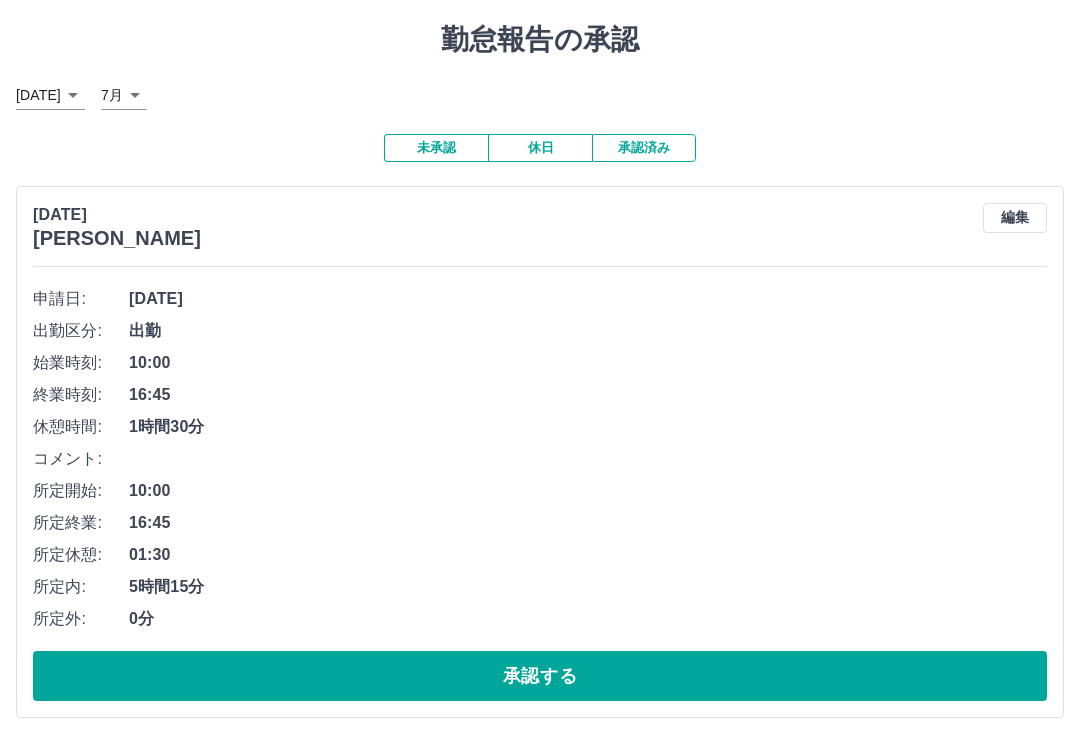 click on "承認する" at bounding box center [540, 676] 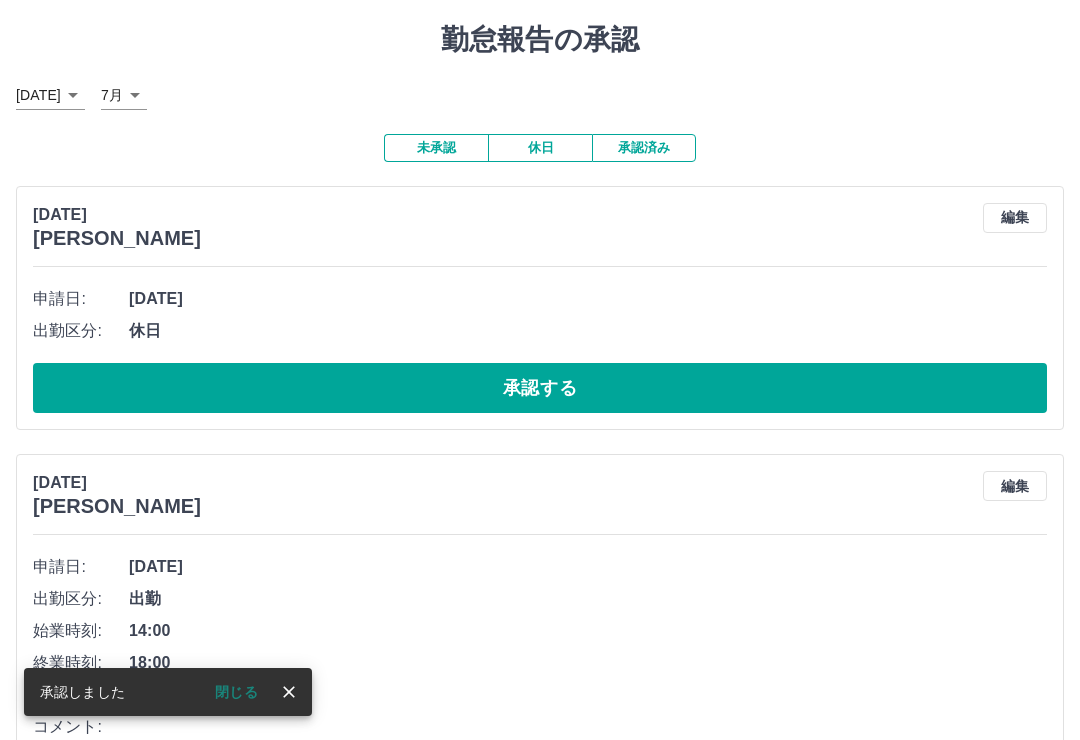 click on "承認する" at bounding box center (540, 388) 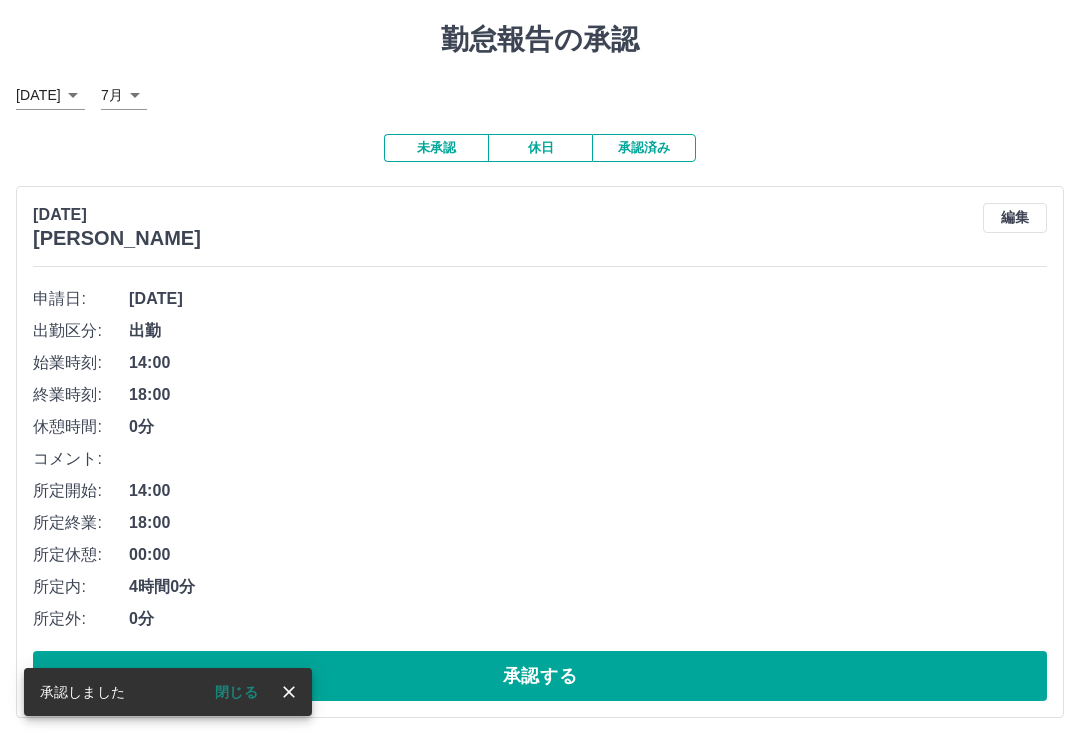 click on "承認する" at bounding box center [540, 676] 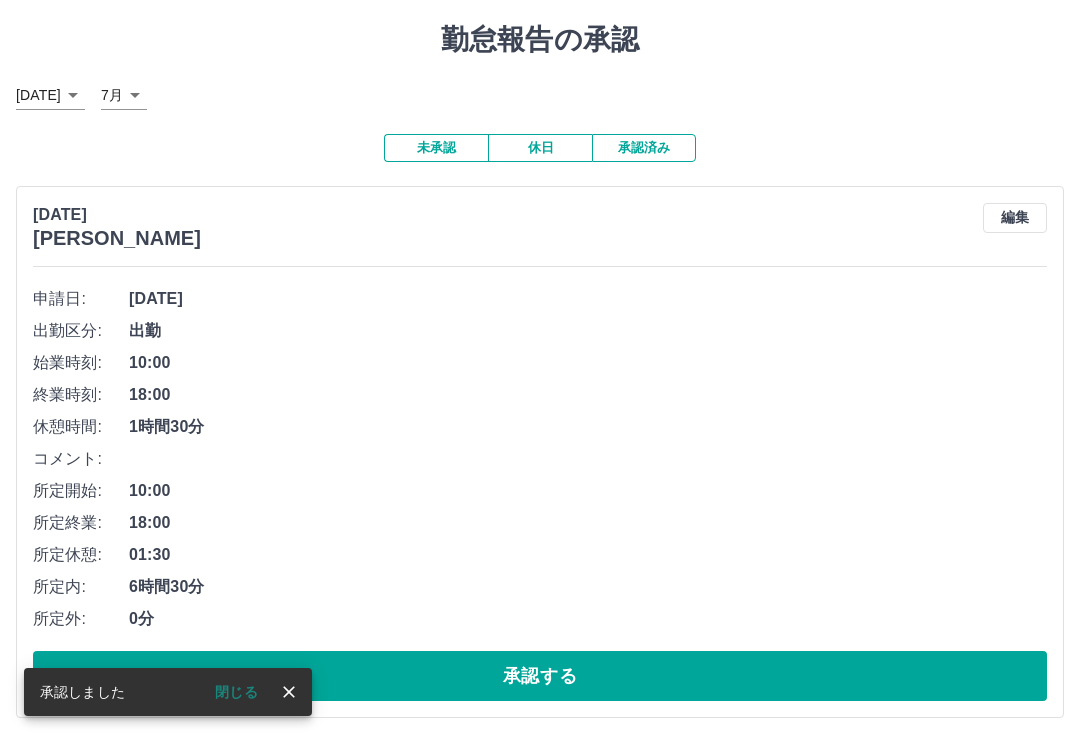 click on "承認する" at bounding box center [540, 676] 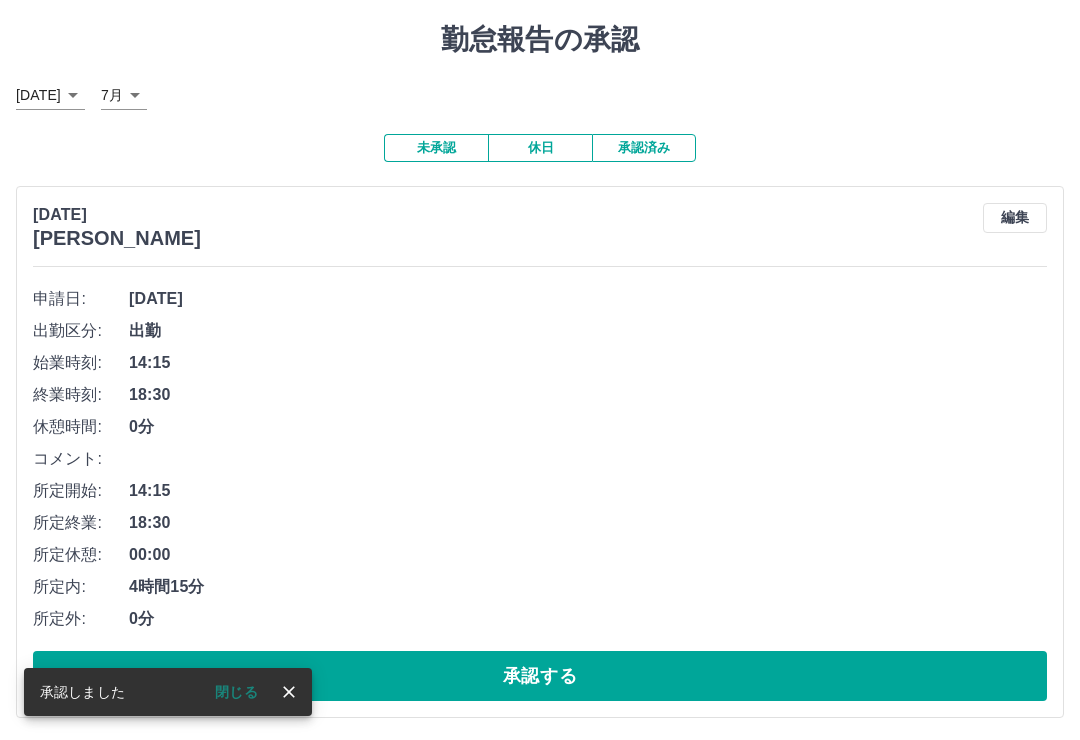 click on "承認する" at bounding box center [540, 676] 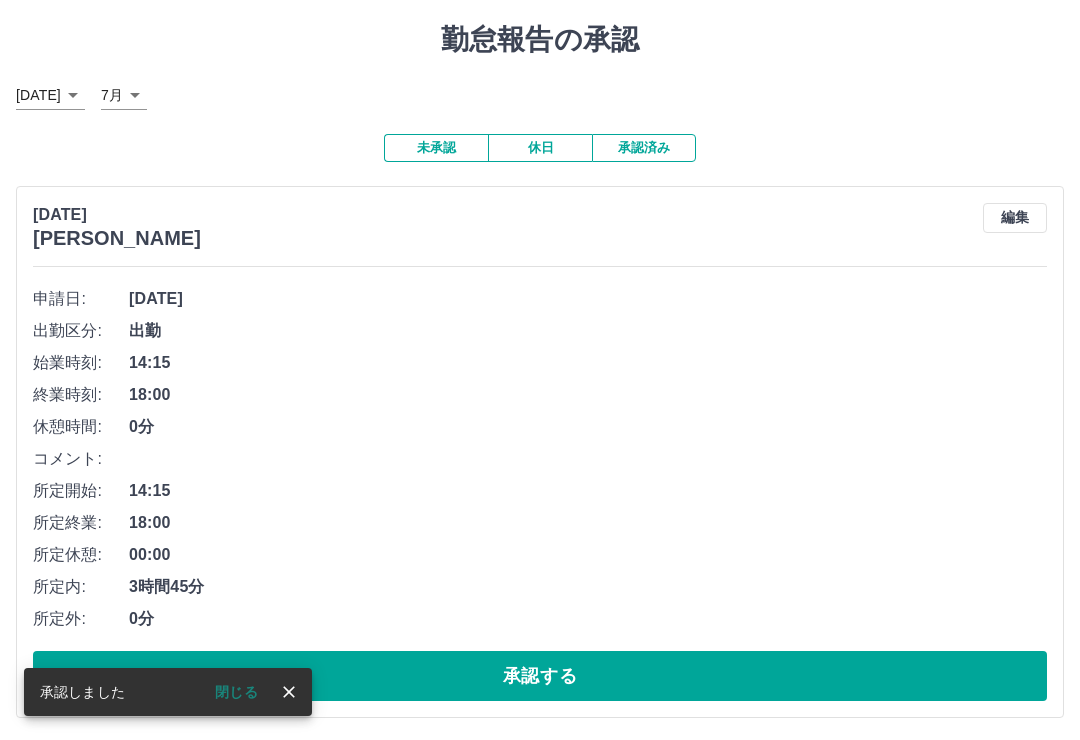 click on "承認する" at bounding box center [540, 676] 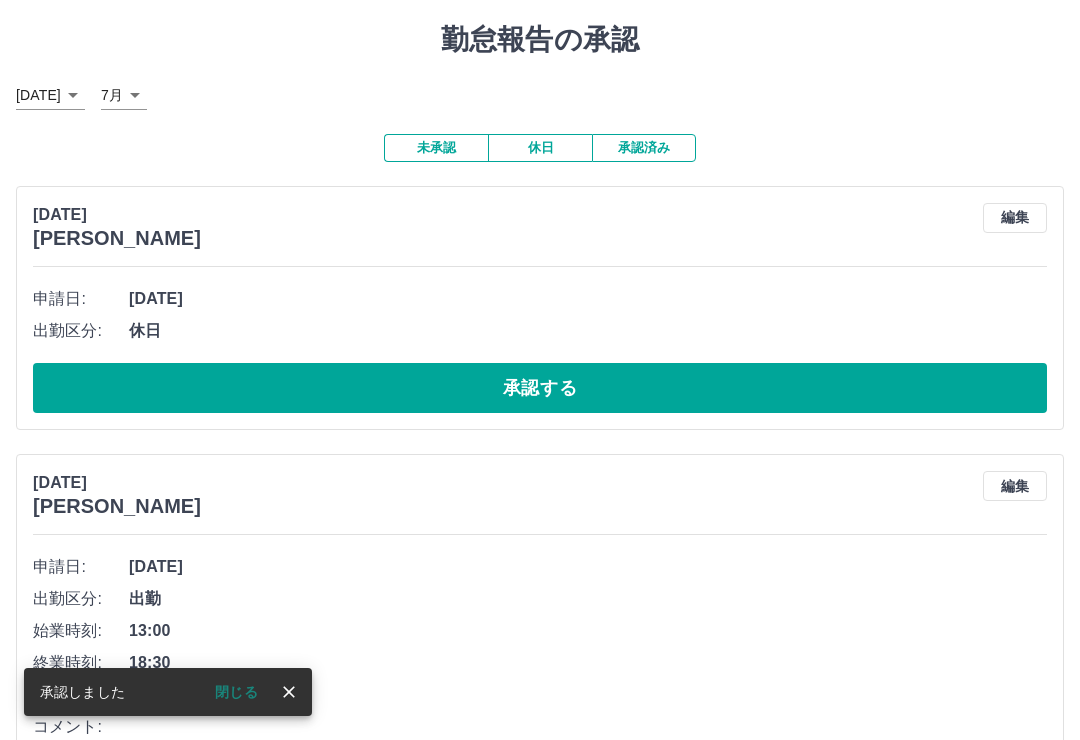 click on "承認する" at bounding box center (540, 388) 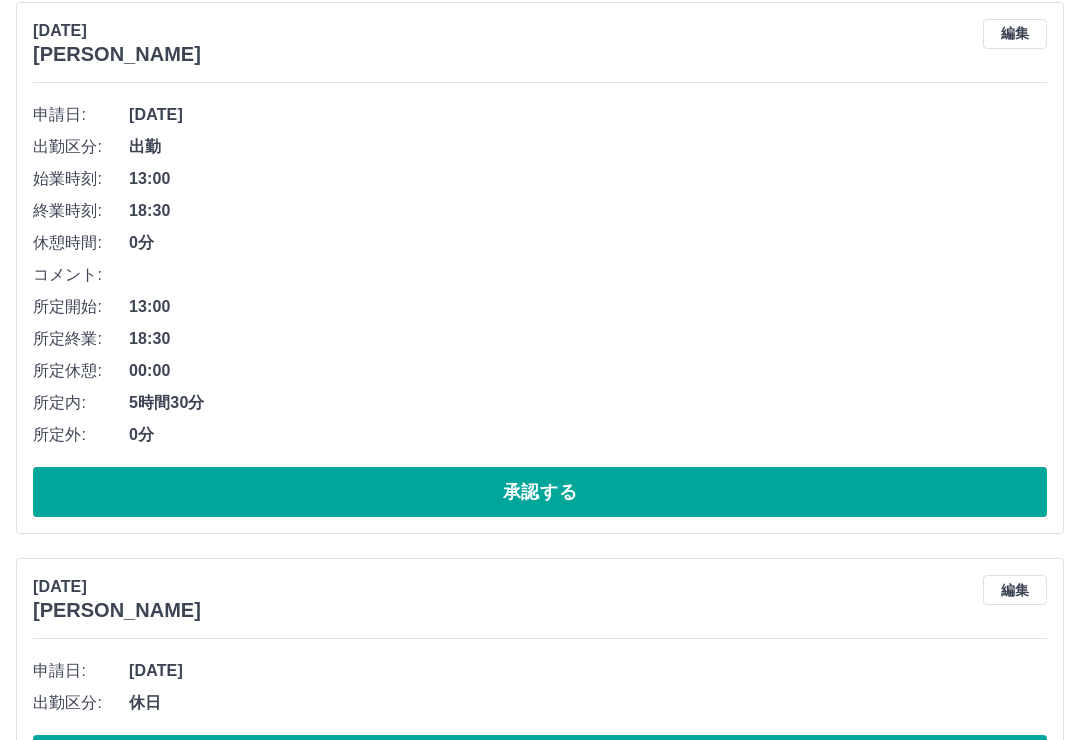 scroll, scrollTop: 235, scrollLeft: 0, axis: vertical 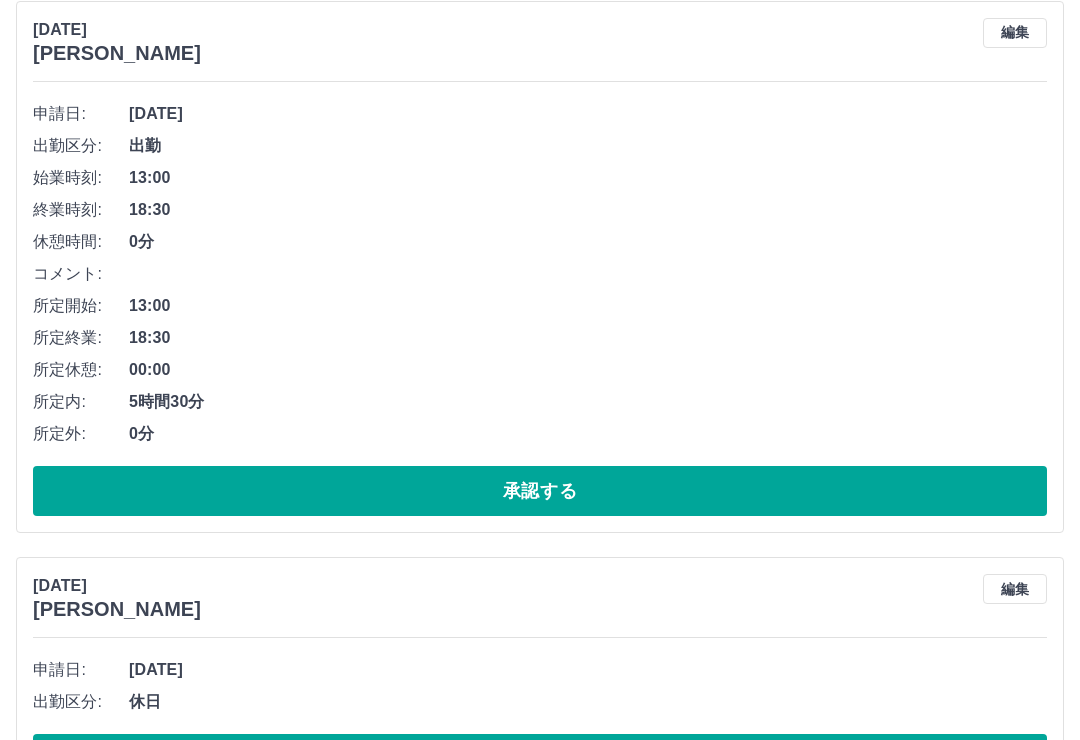 click on "承認する" at bounding box center (540, 491) 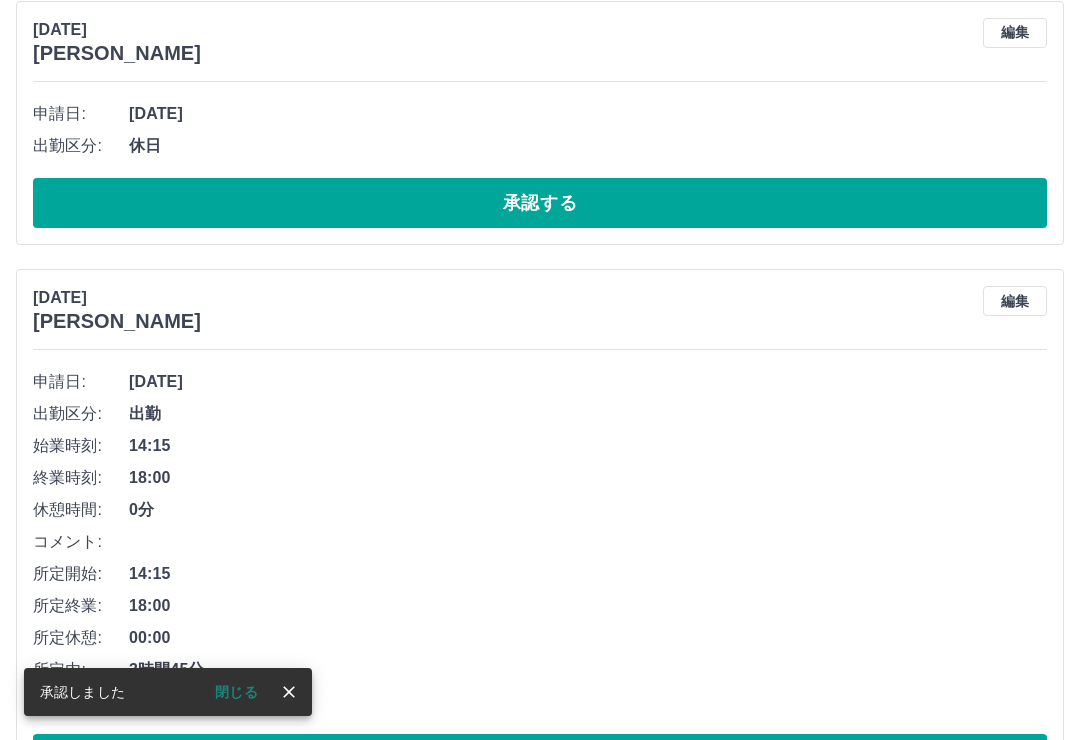 click on "承認する" at bounding box center [540, 203] 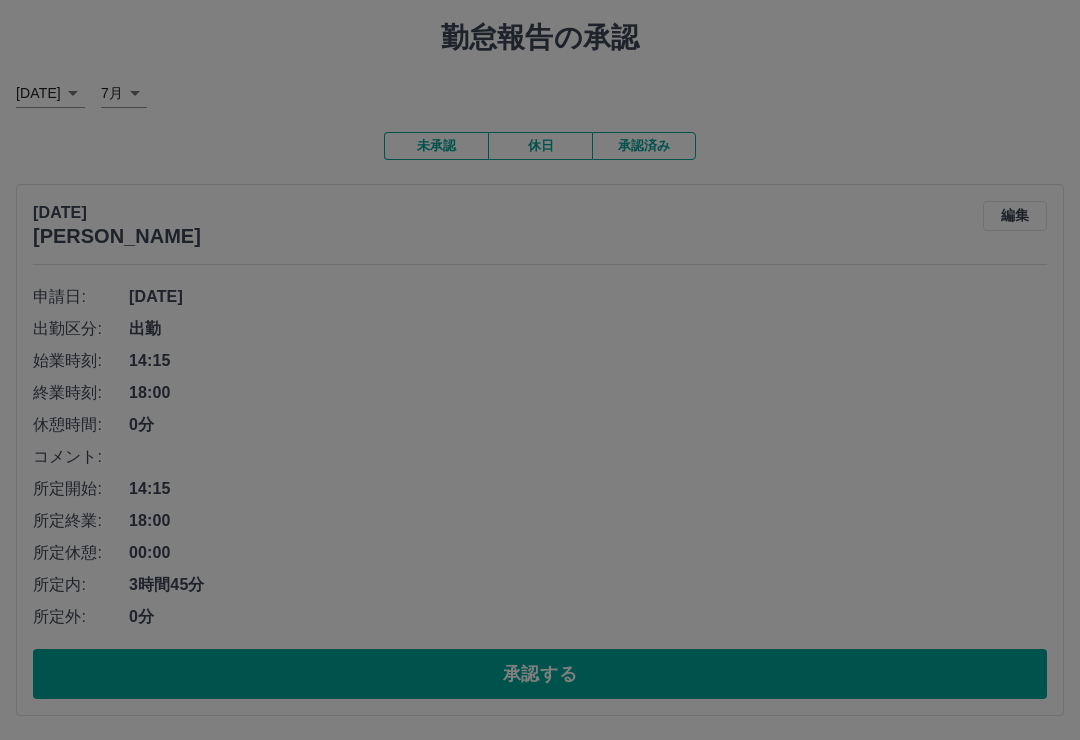 scroll, scrollTop: 18, scrollLeft: 0, axis: vertical 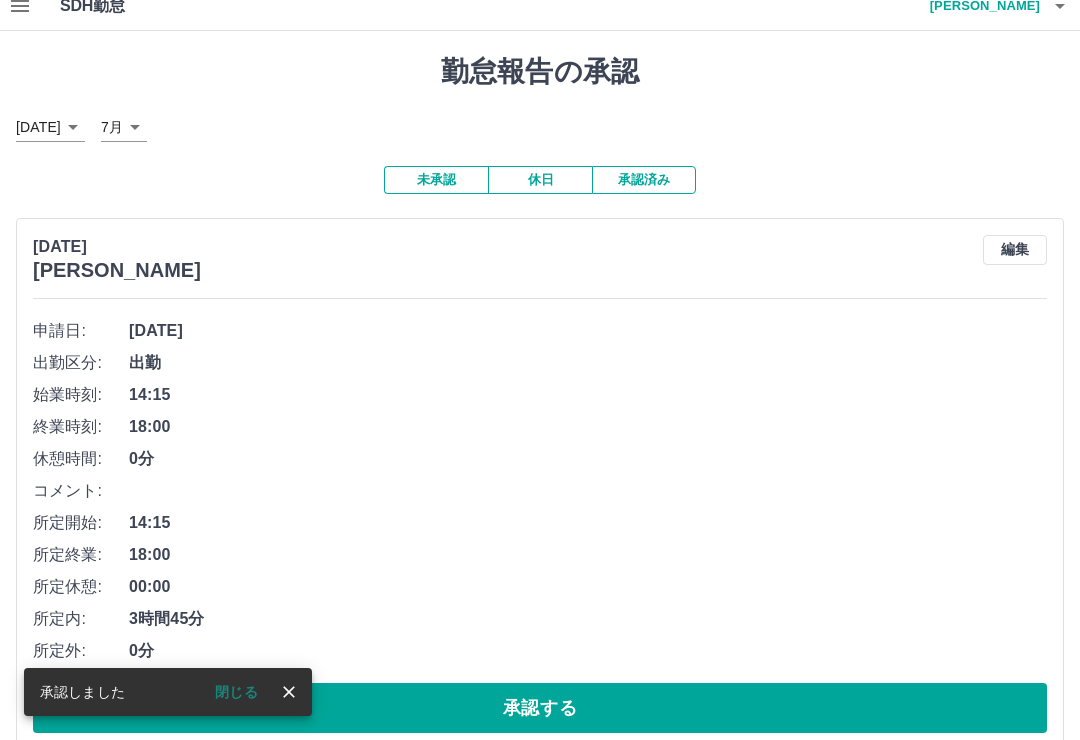 click on "承認する" at bounding box center (540, 708) 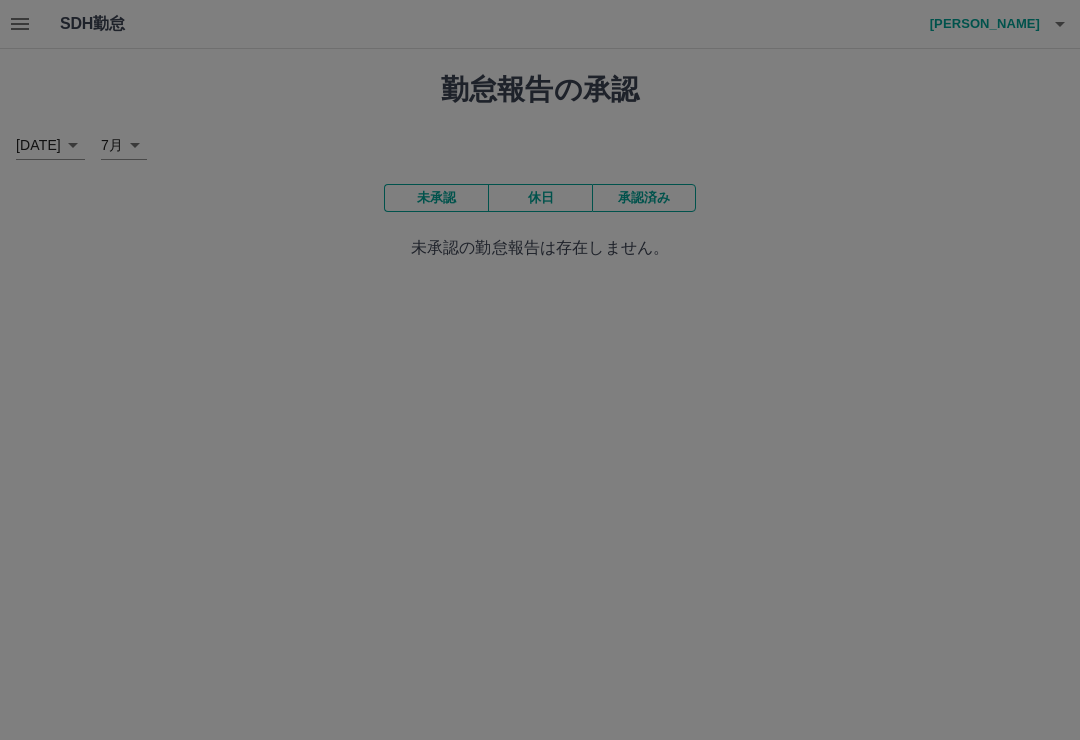 scroll, scrollTop: 0, scrollLeft: 0, axis: both 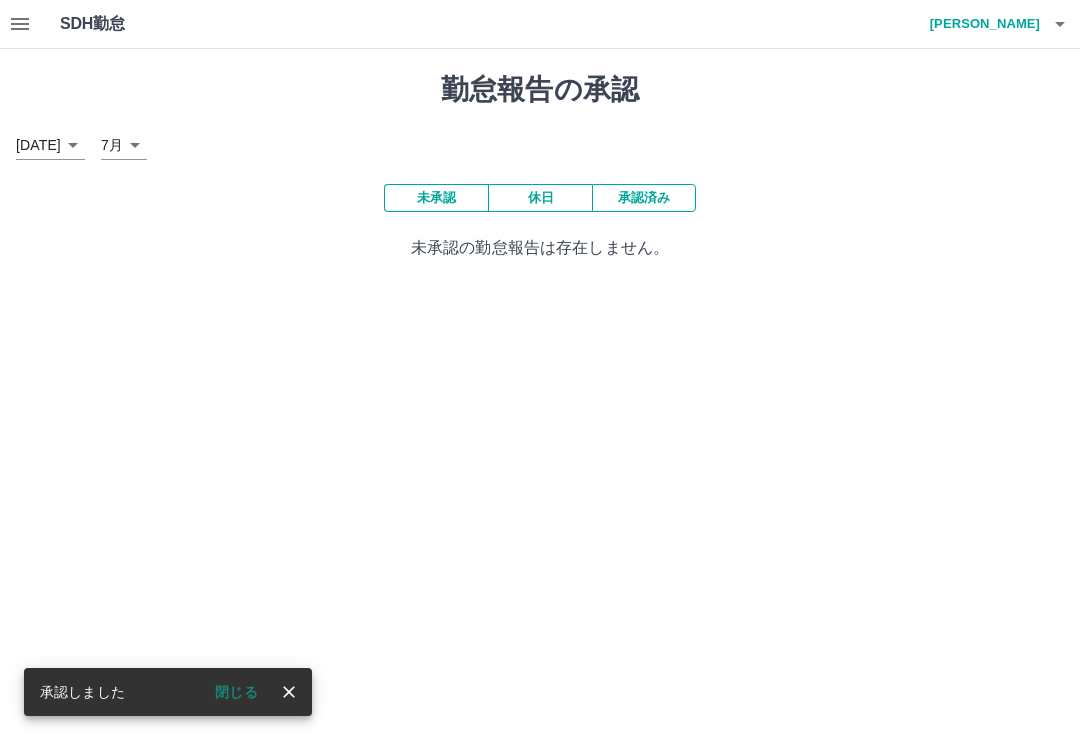 click on "勤怠報告の承認 [DATE] **** 7月 * 未承認 休日 承認済み 未承認の勤怠報告は存在しません。" at bounding box center (540, 166) 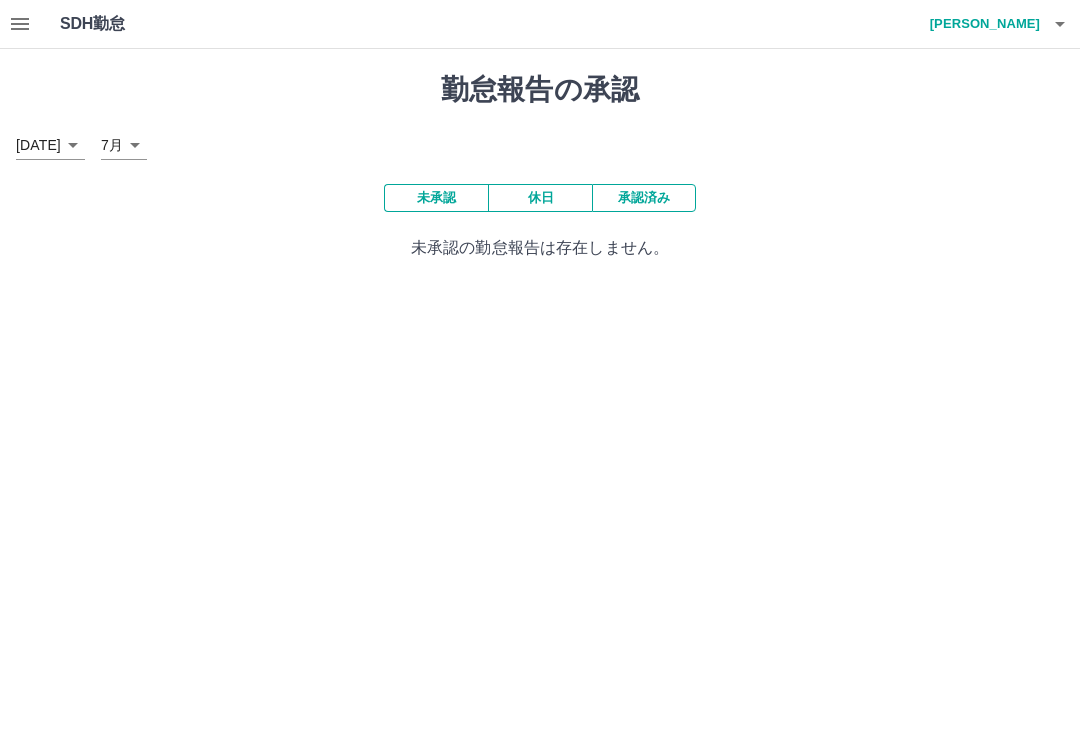 click on "承認済み" at bounding box center (644, 198) 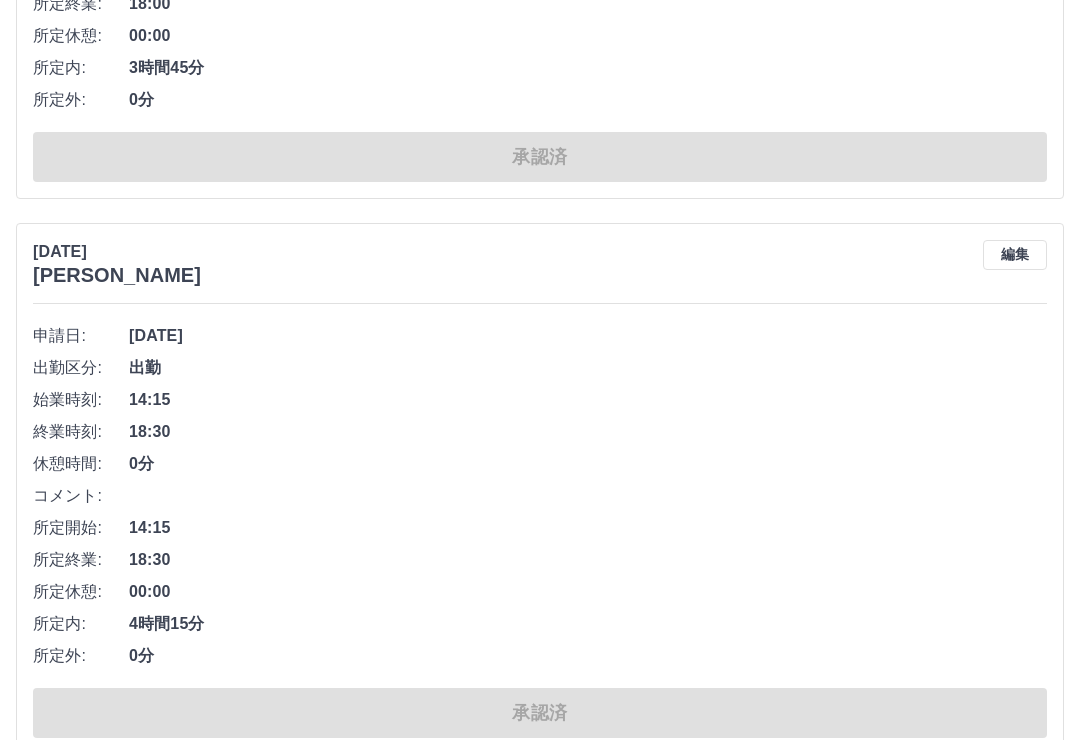 scroll, scrollTop: 10556, scrollLeft: 0, axis: vertical 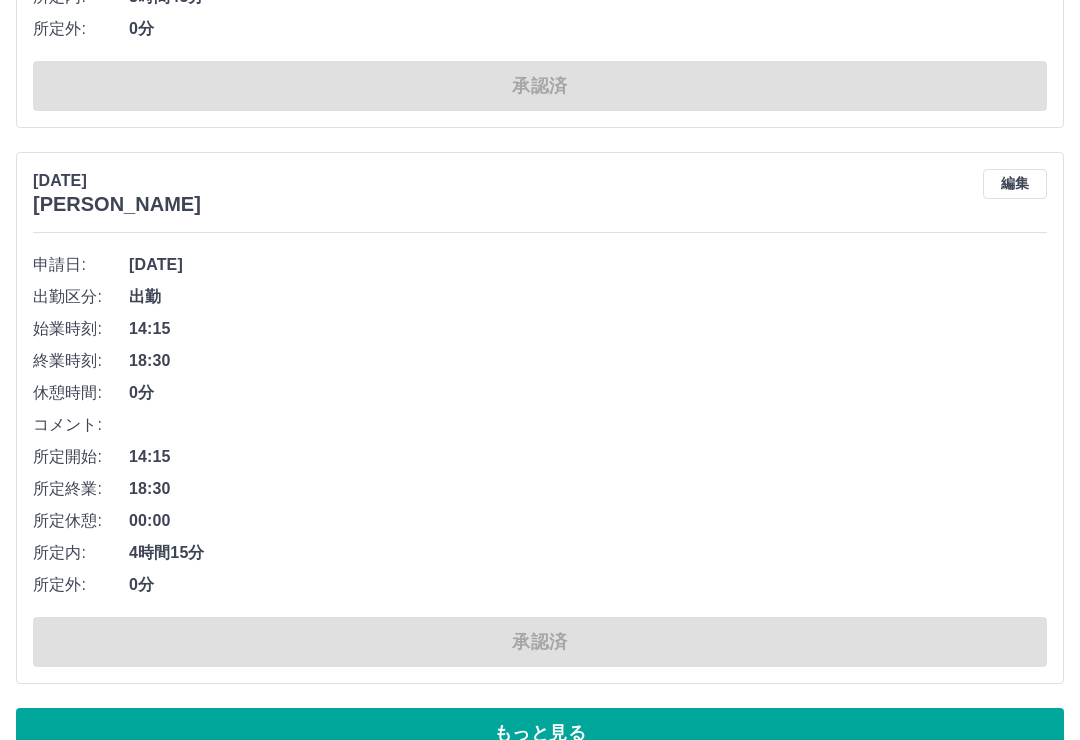 click on "もっと見る" at bounding box center [540, 733] 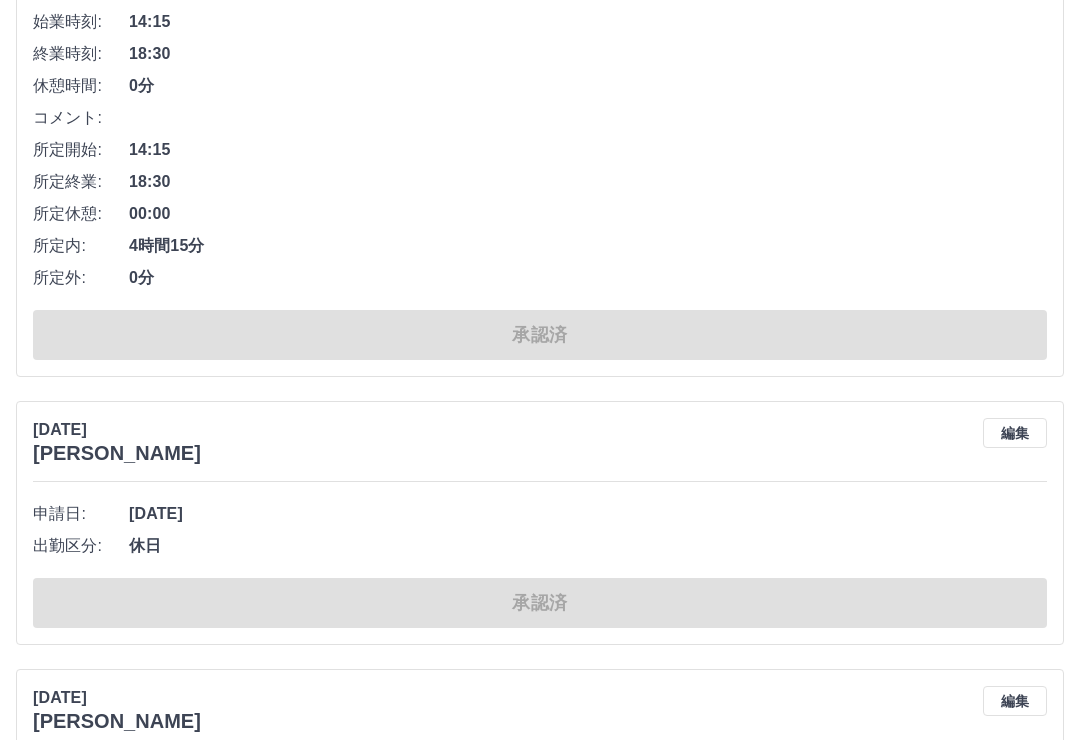 scroll, scrollTop: 10860, scrollLeft: 0, axis: vertical 